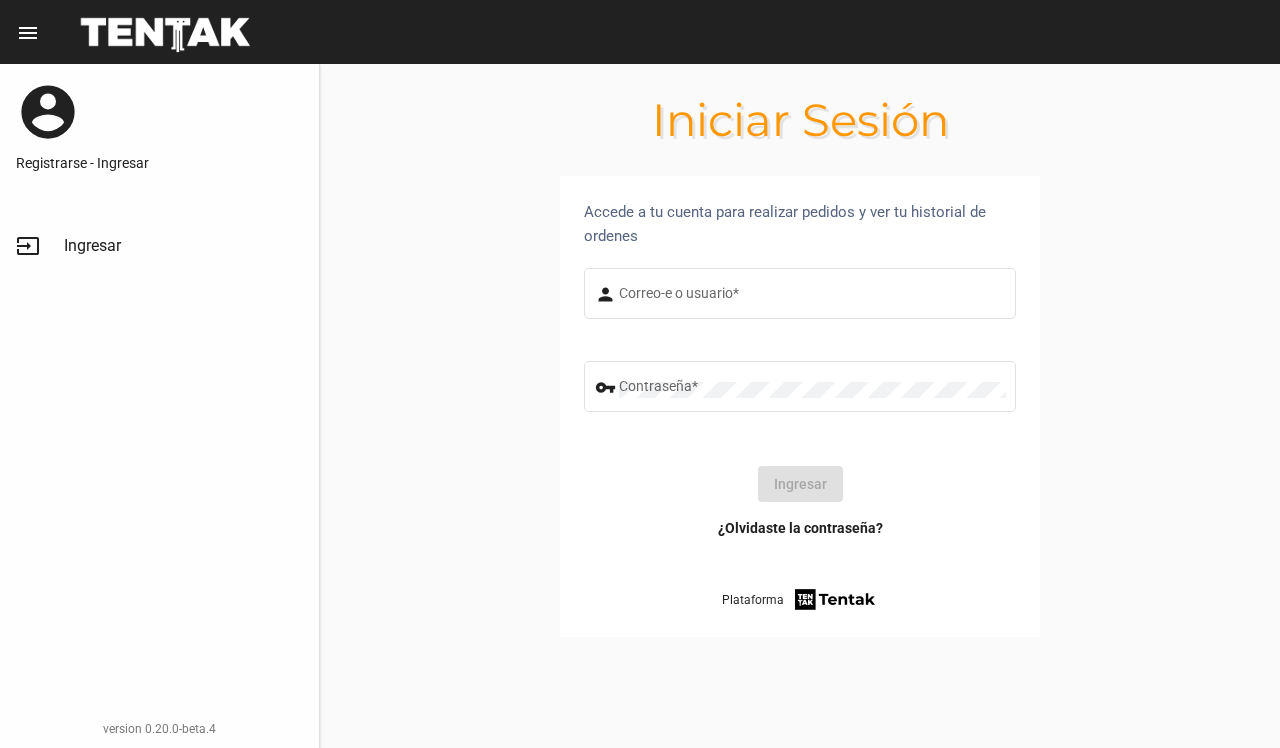 scroll, scrollTop: 0, scrollLeft: 0, axis: both 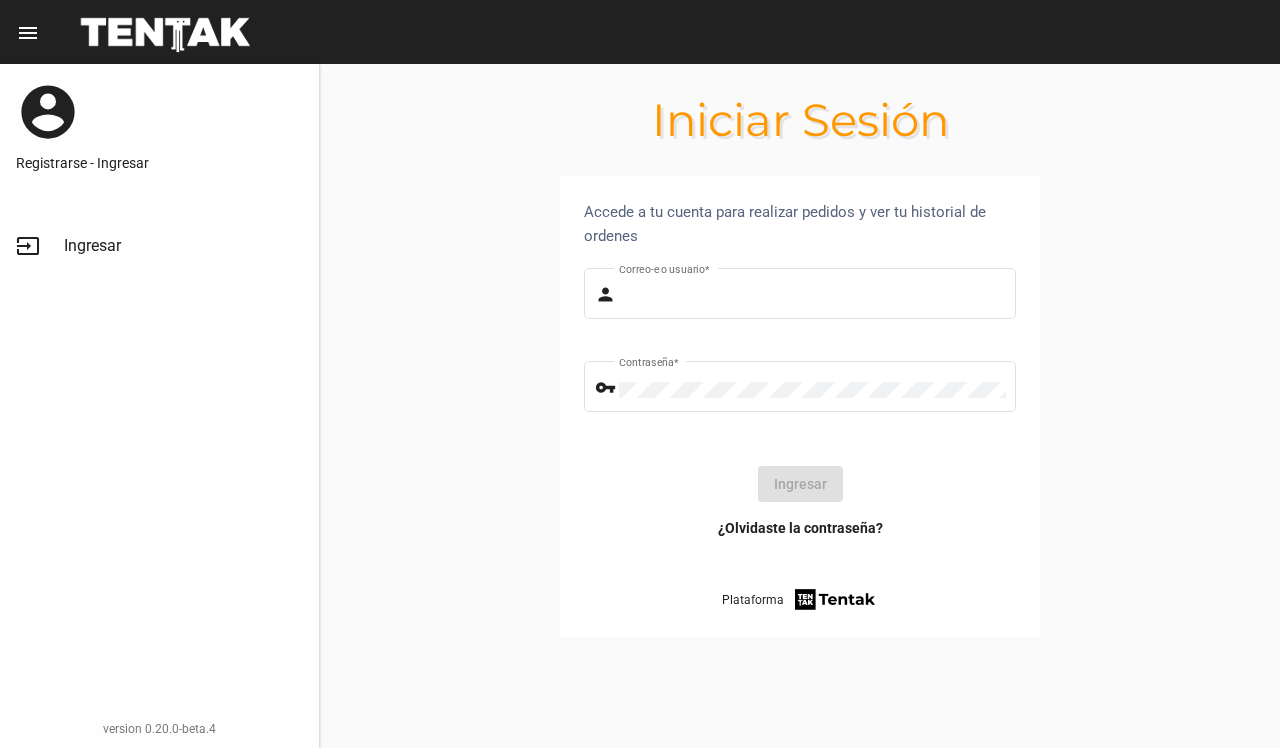 type on "DANKEHMB" 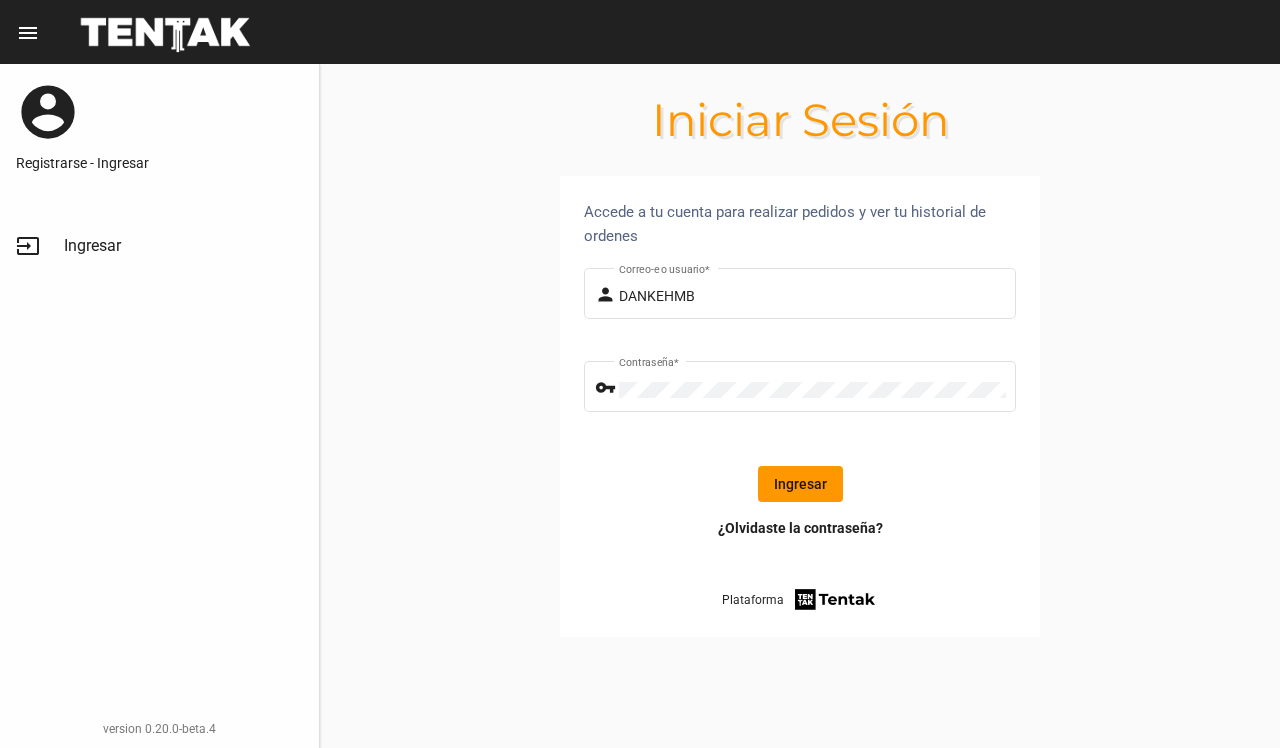 click on "Ingresar" 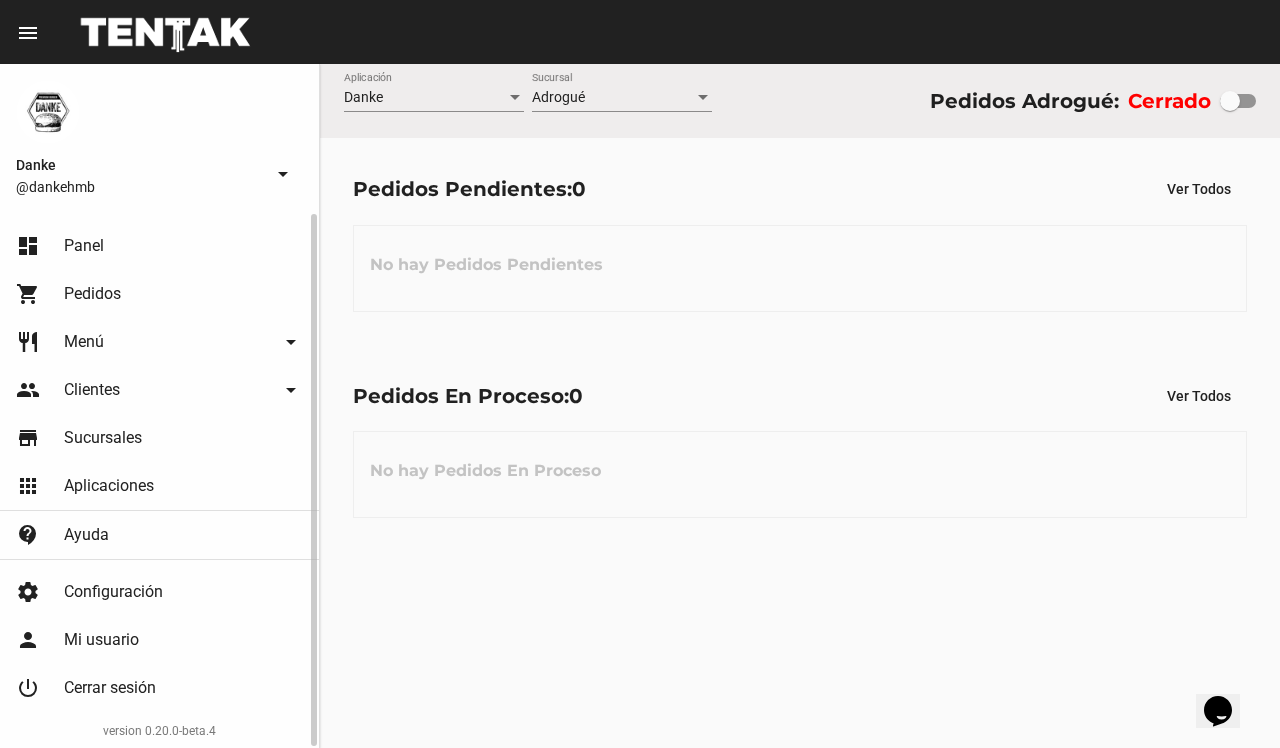 click on "Menú" 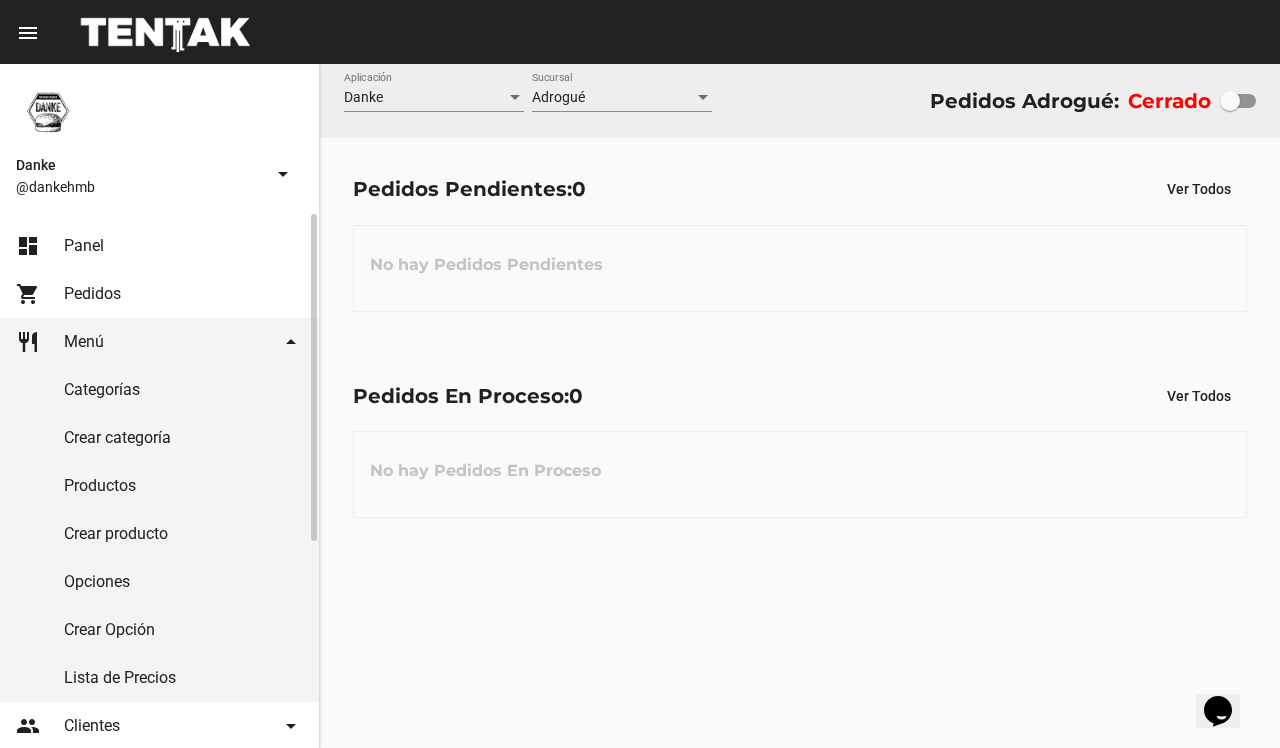 click on "Productos" 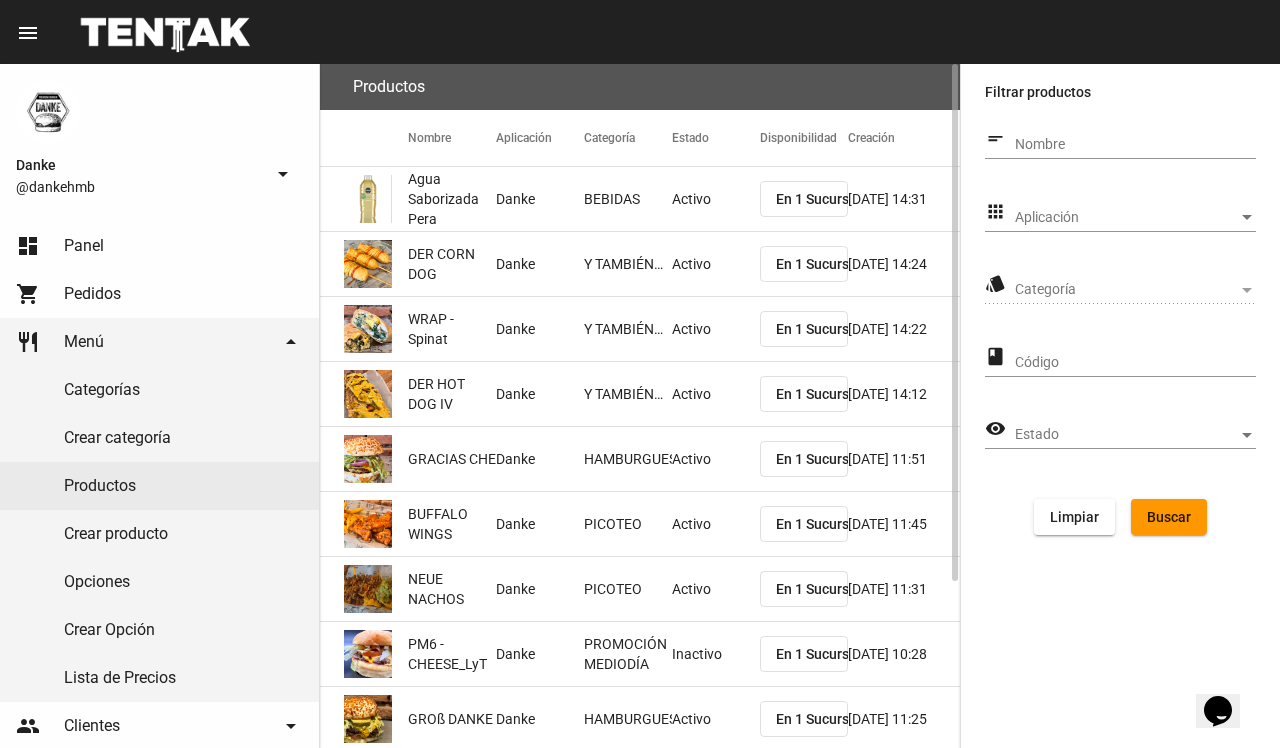 click on "Aplicación" at bounding box center [1126, 218] 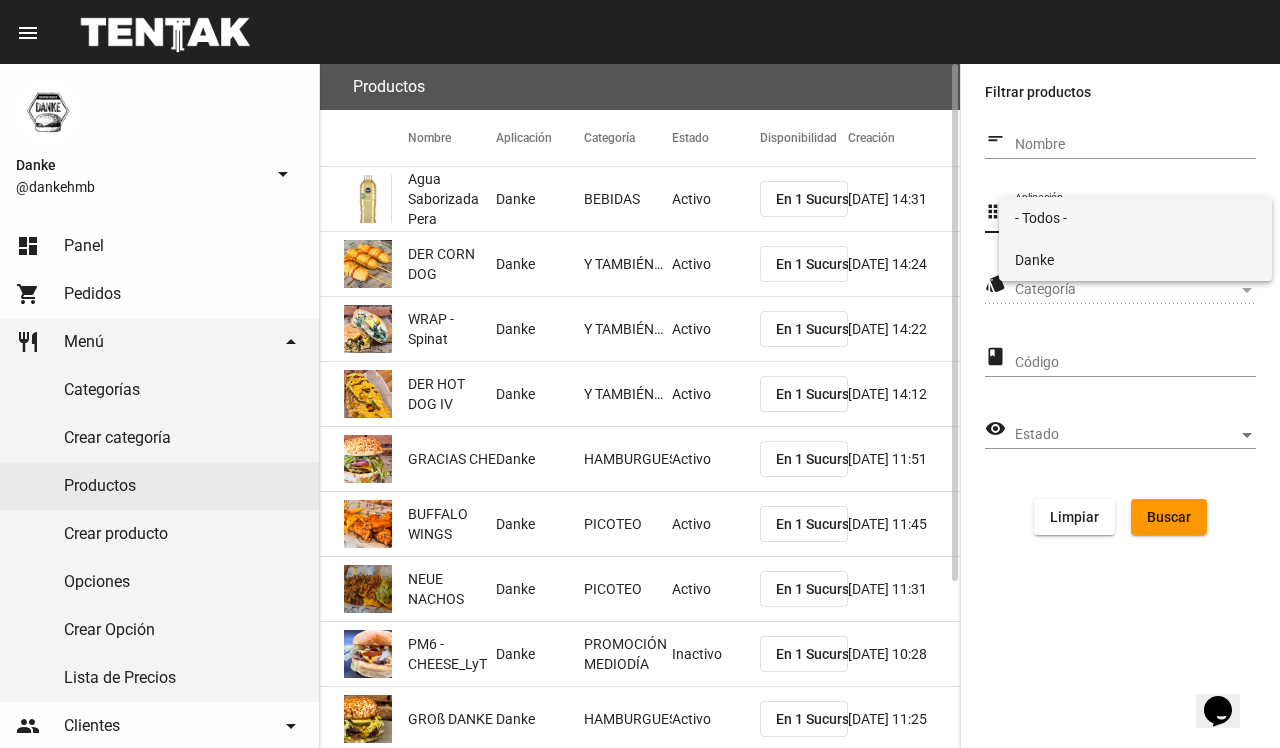 click on "Danke" at bounding box center (1135, 260) 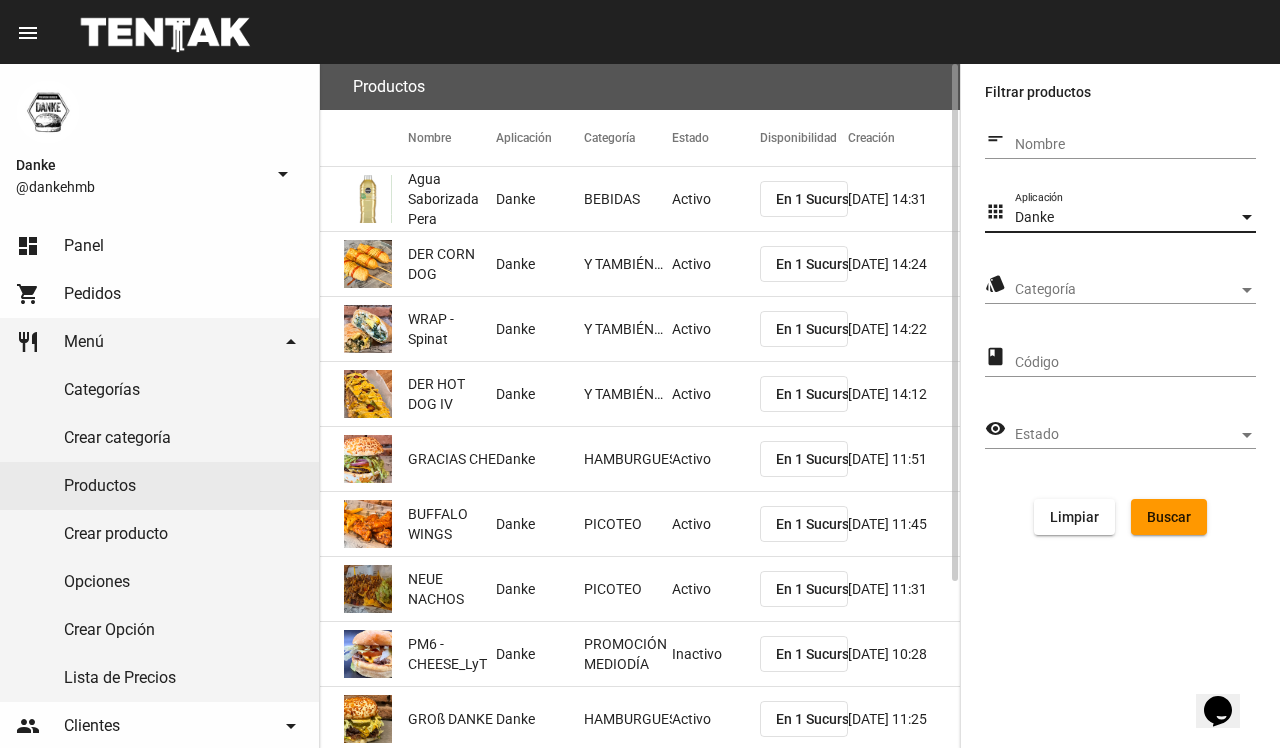 click on "Categoría" at bounding box center [1126, 290] 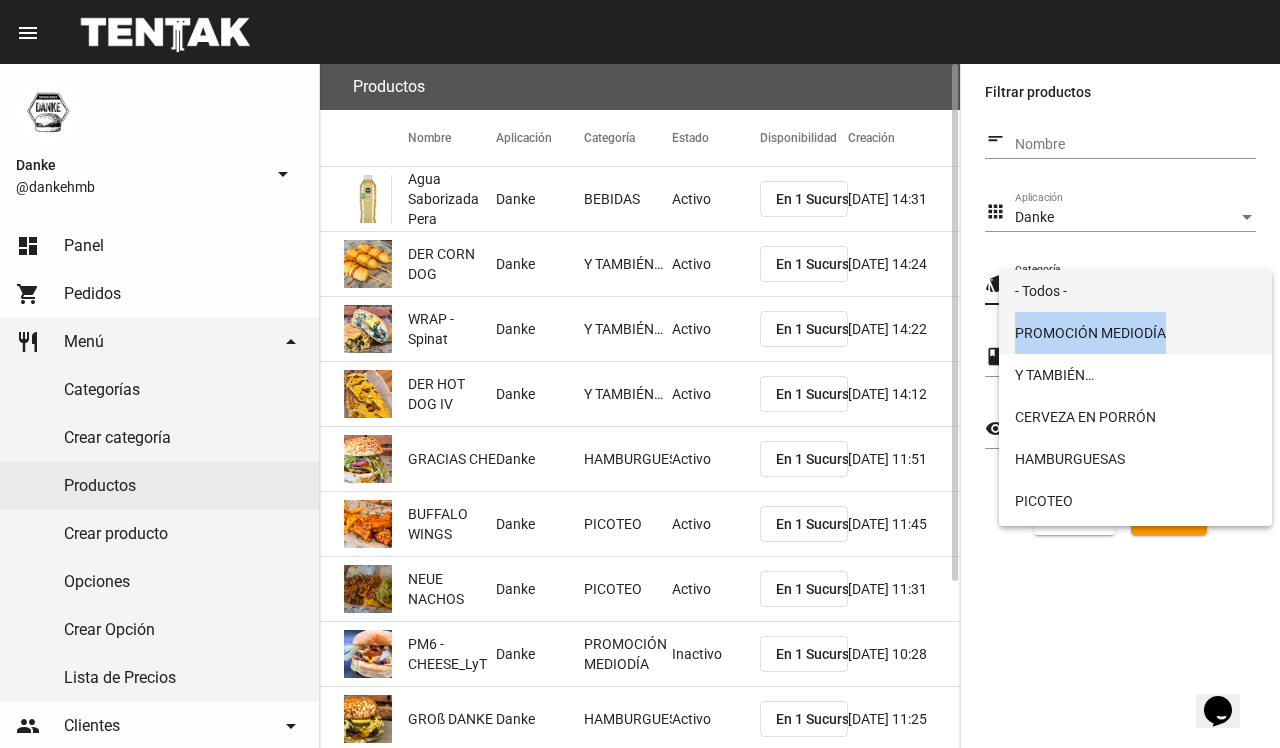 drag, startPoint x: 1097, startPoint y: 293, endPoint x: 1100, endPoint y: 332, distance: 39.115215 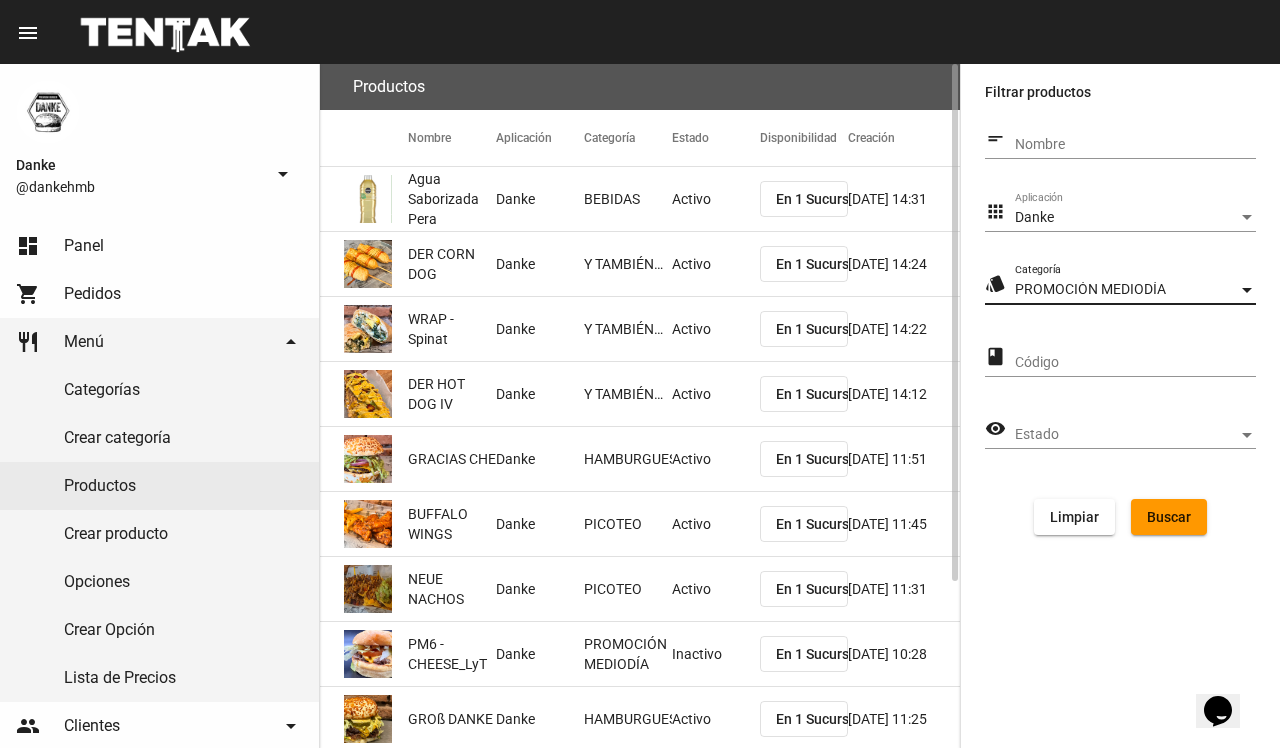 click on "Buscar" 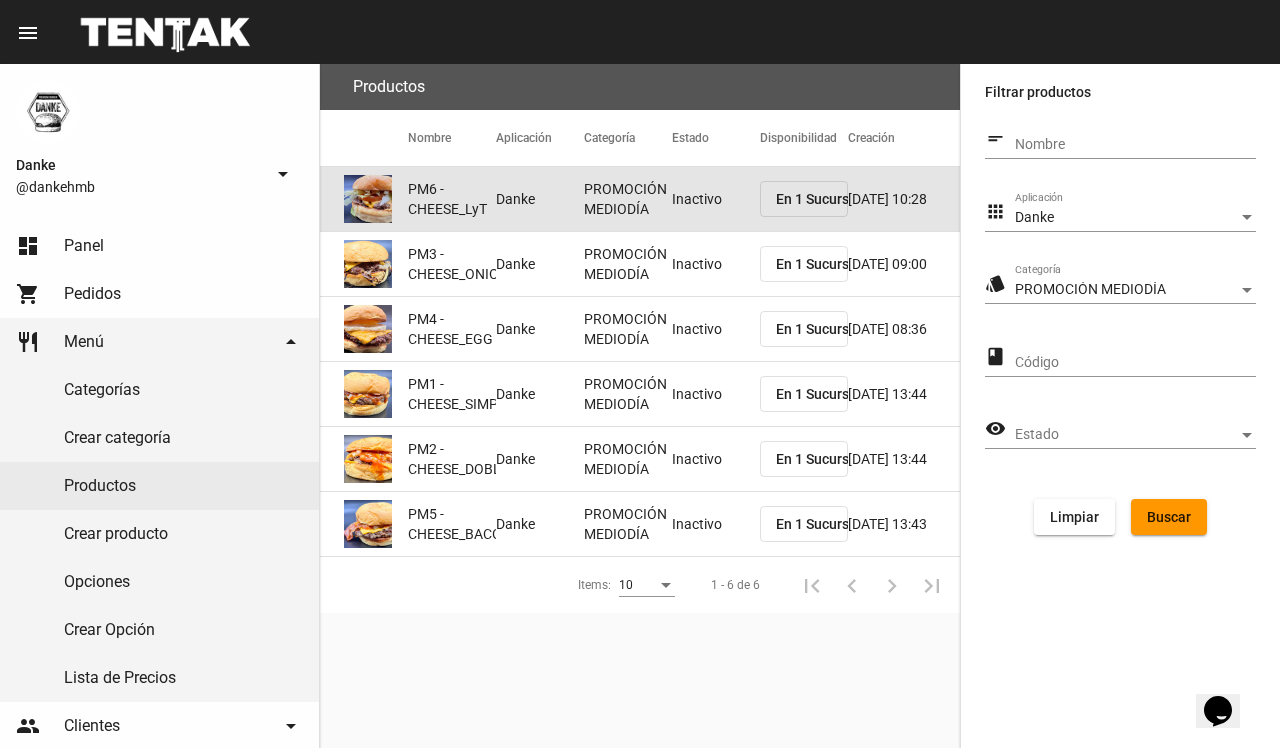 click on "Inactivo" 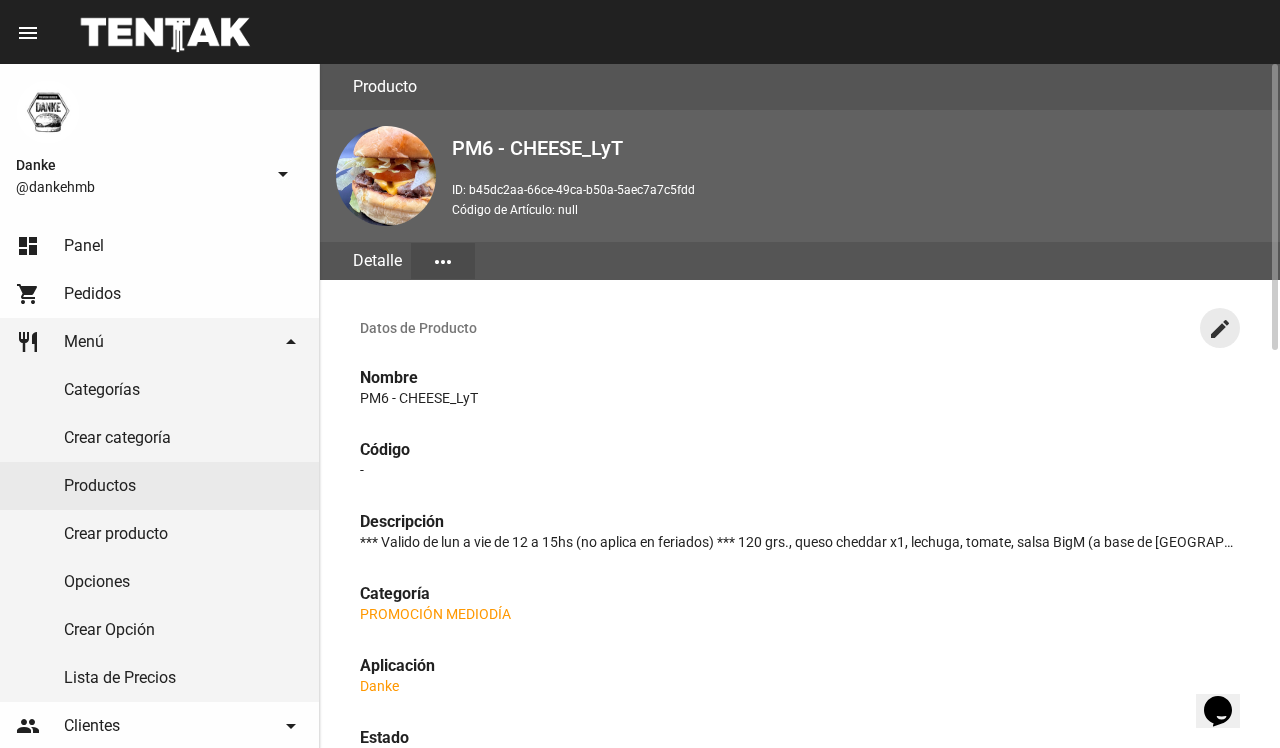 click on "create" 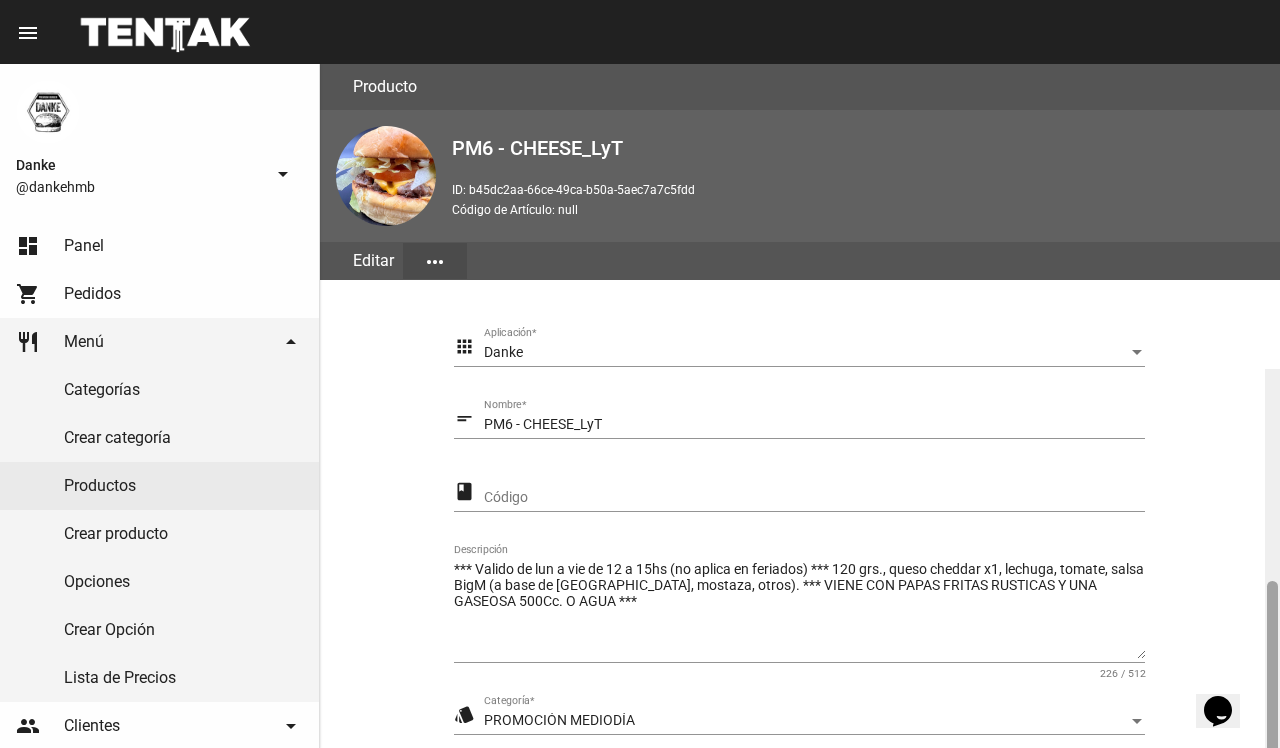 scroll, scrollTop: 305, scrollLeft: 0, axis: vertical 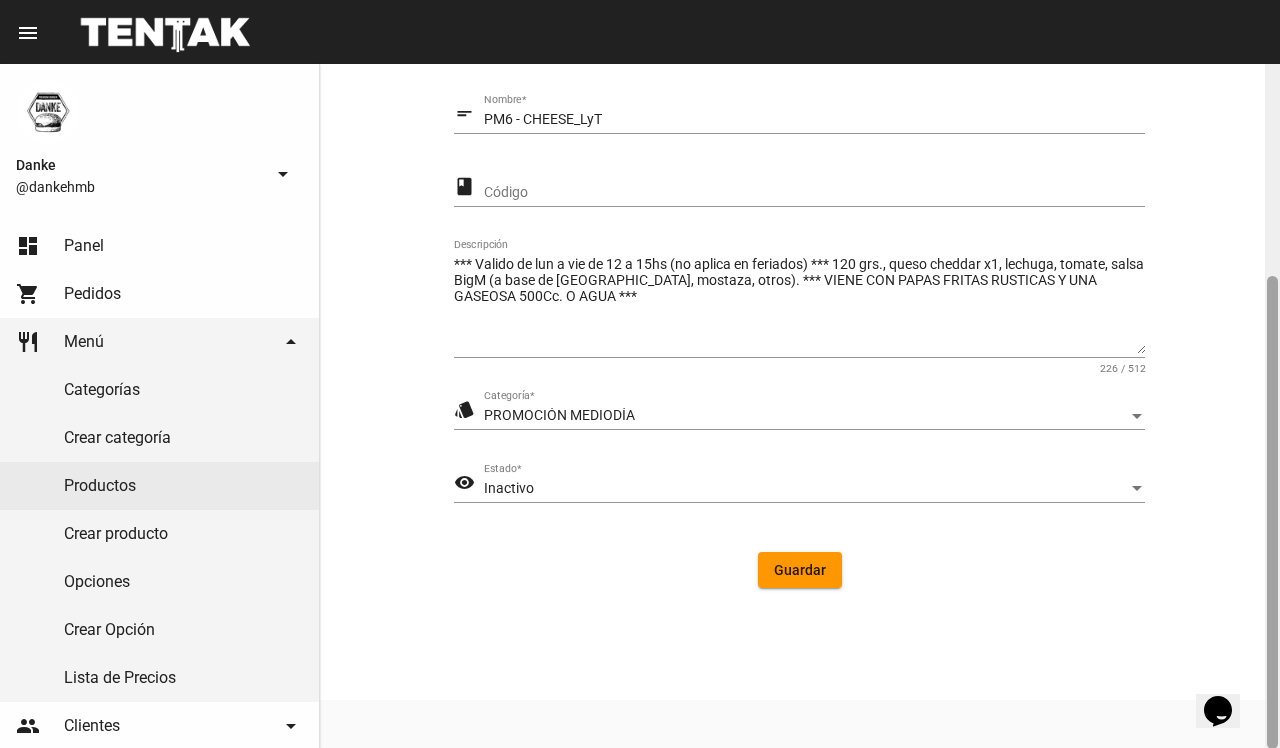 click 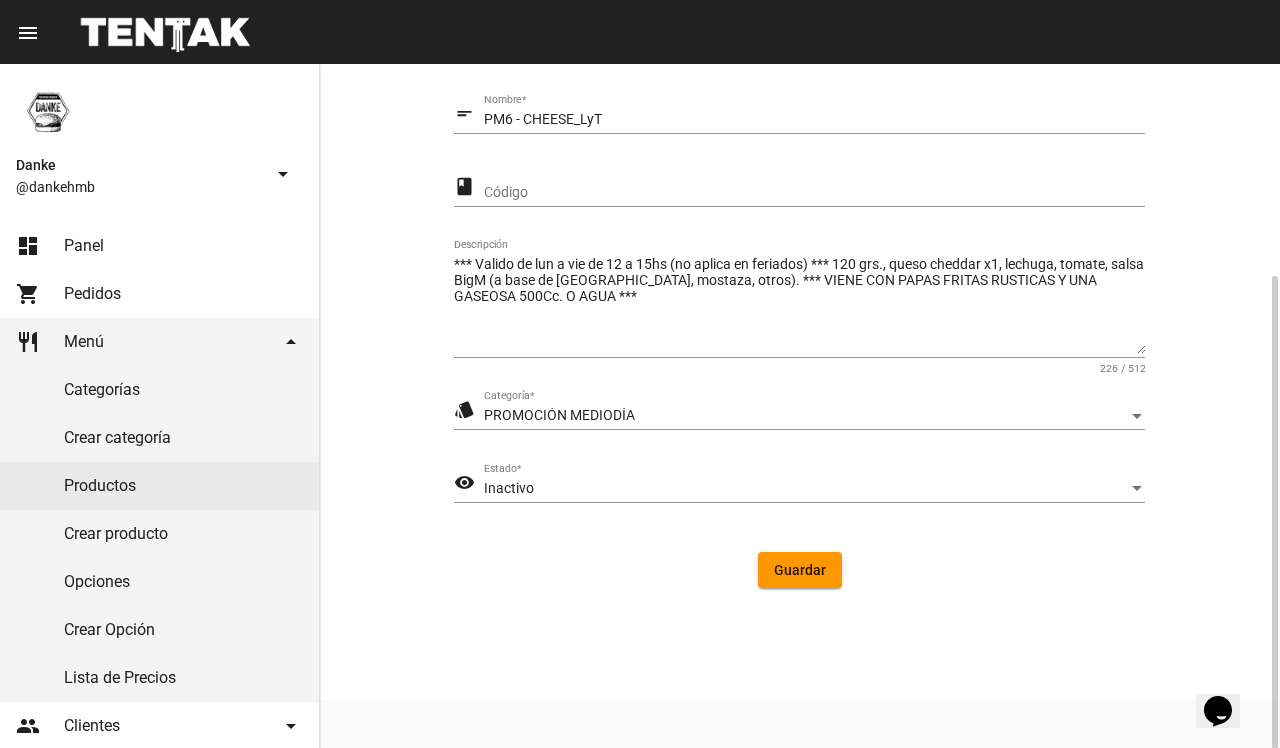click on "Inactivo Estado  *" 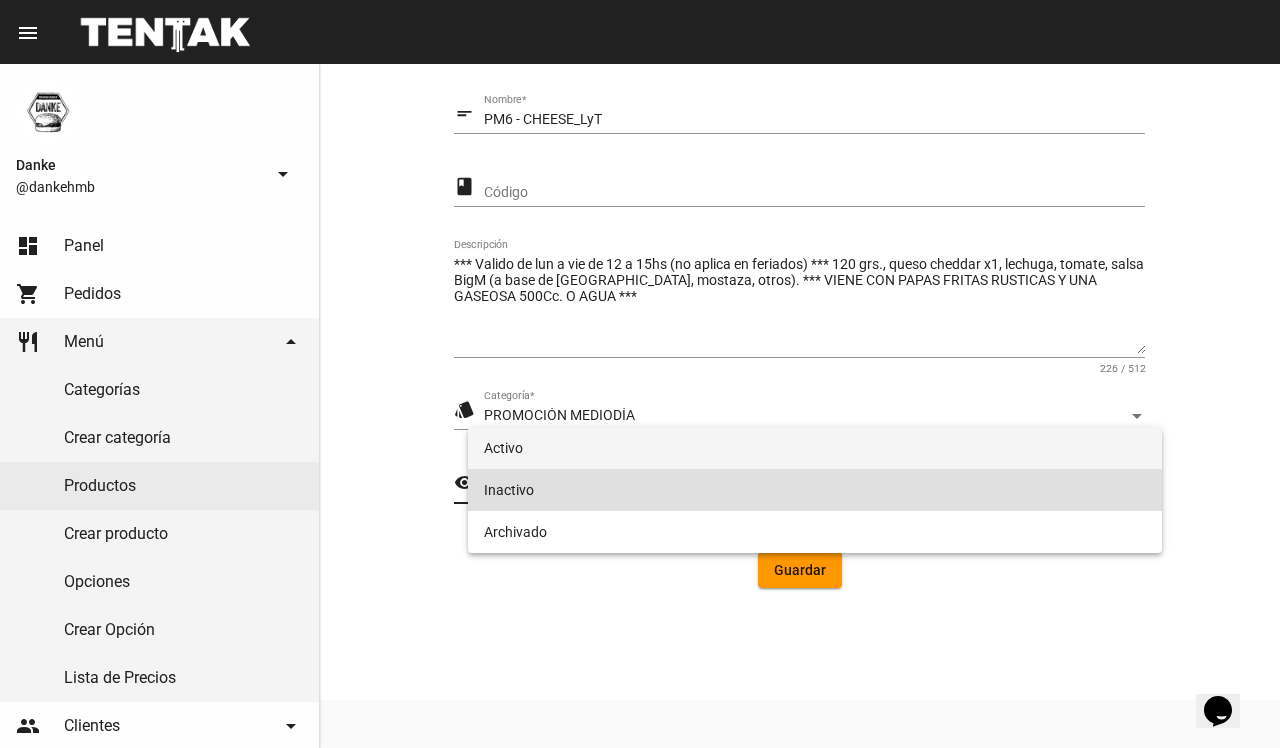 click on "Activo" at bounding box center (814, 448) 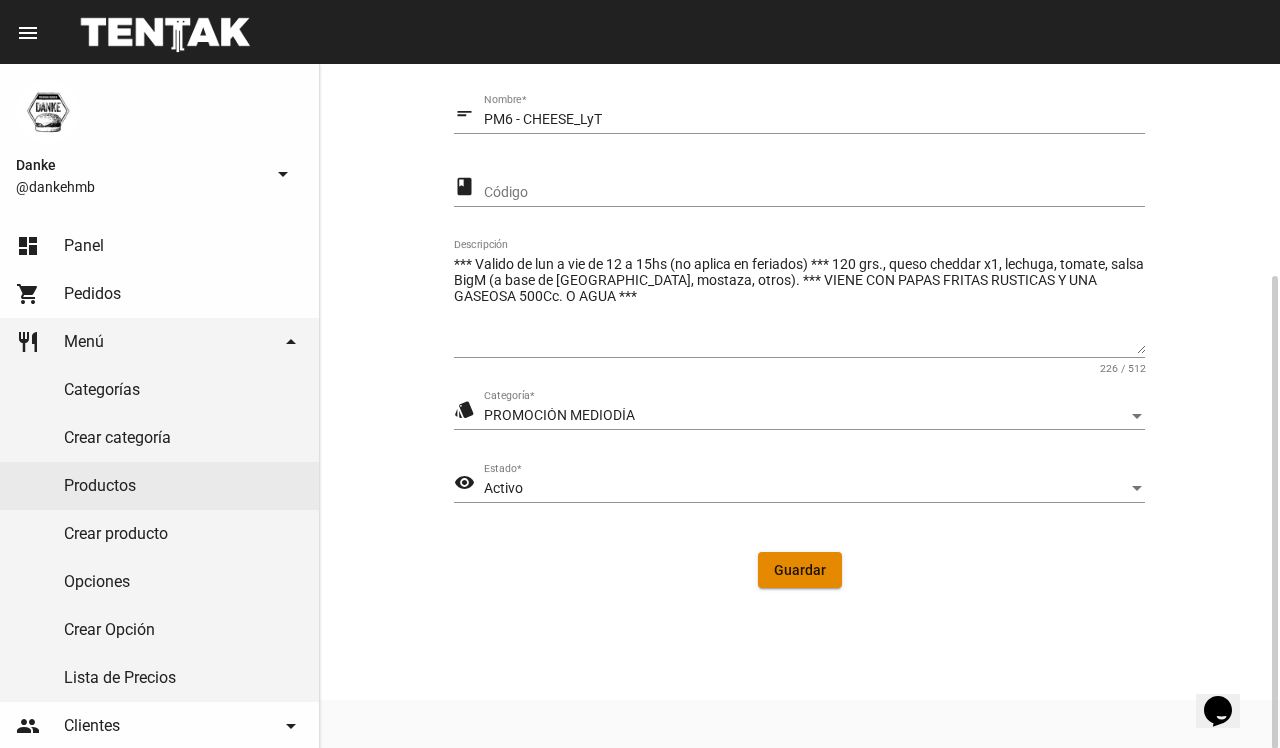 click on "Guardar" 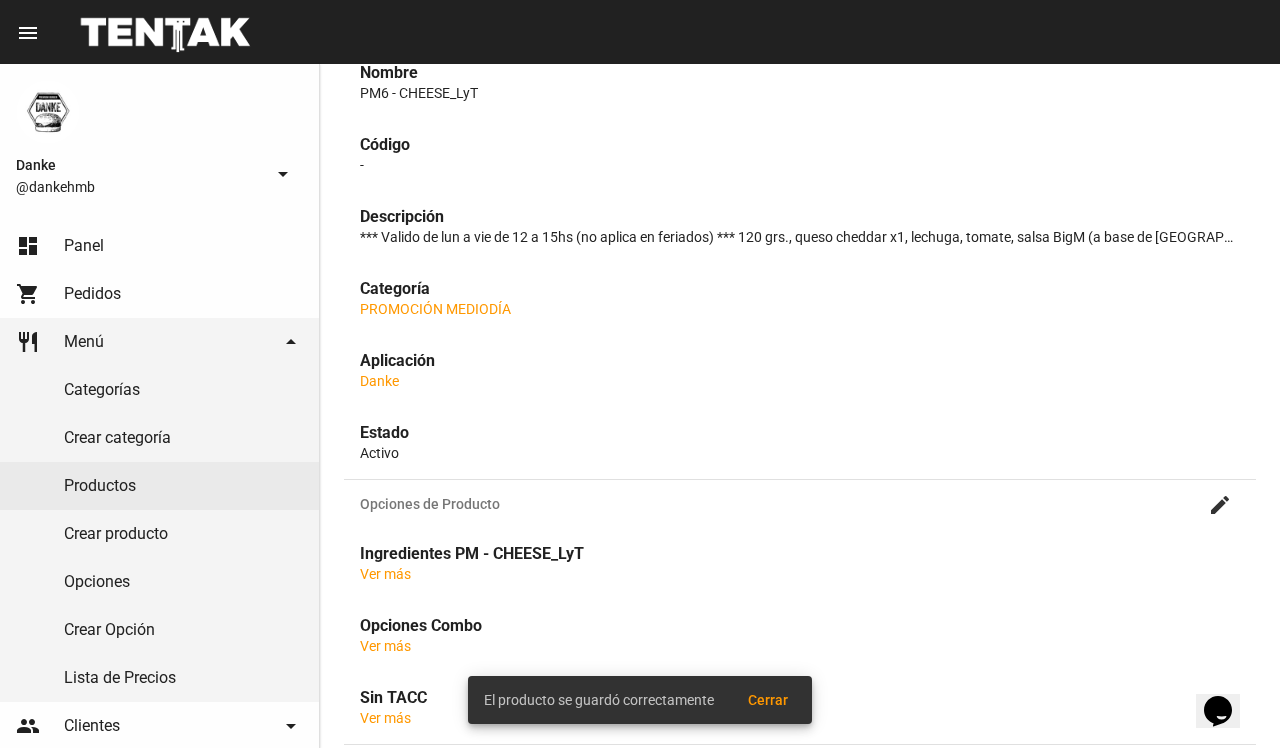 scroll, scrollTop: 0, scrollLeft: 0, axis: both 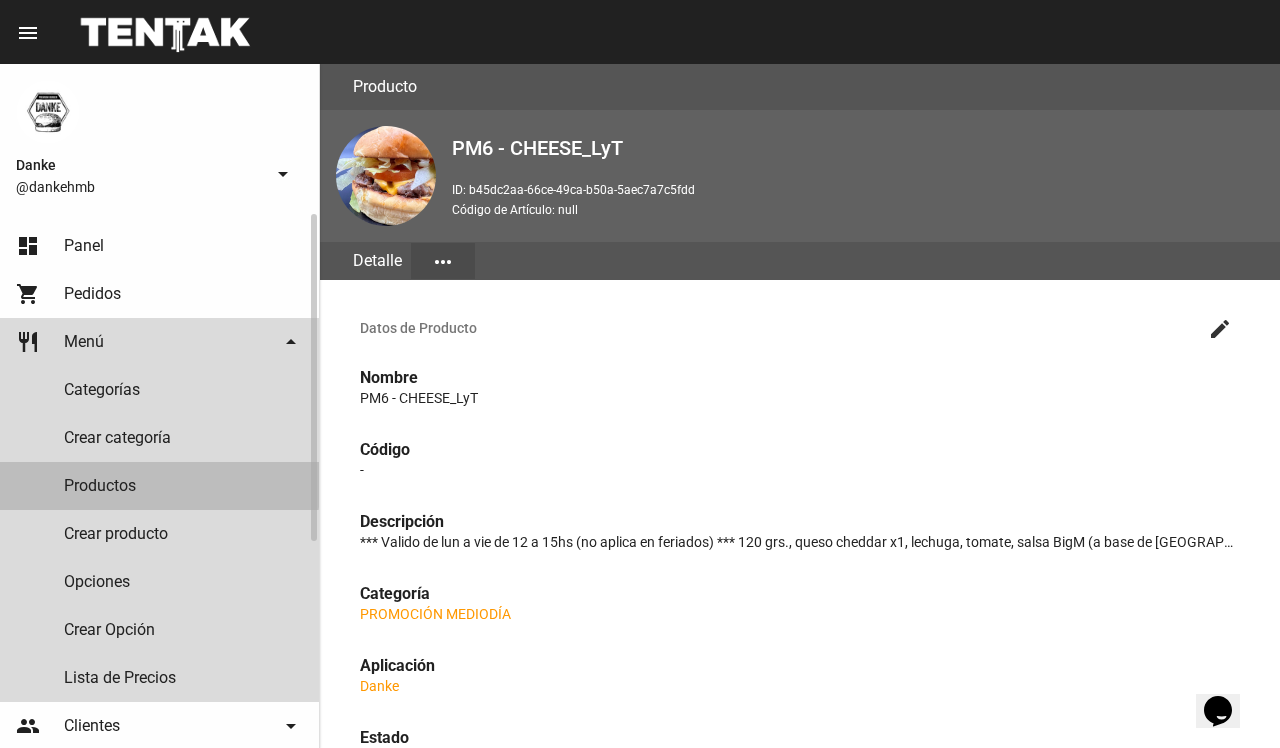 click on "Productos" 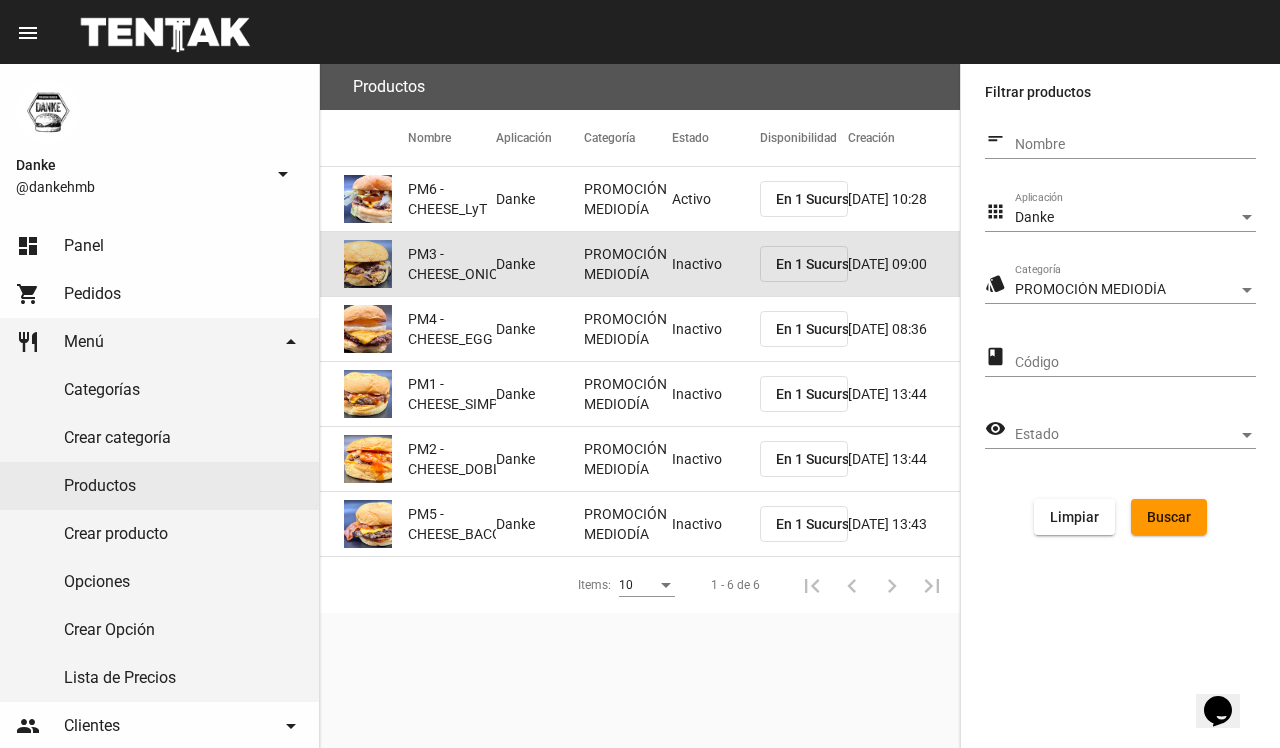 click on "Inactivo" 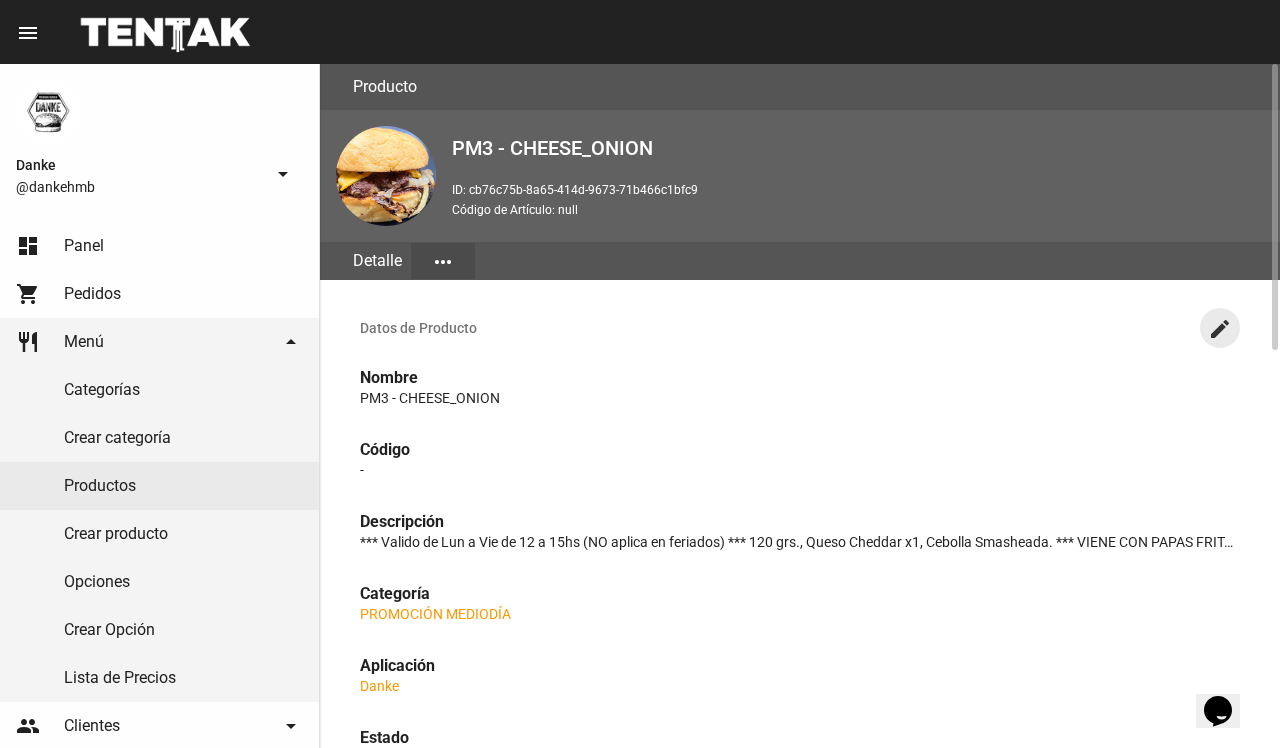 click on "create" 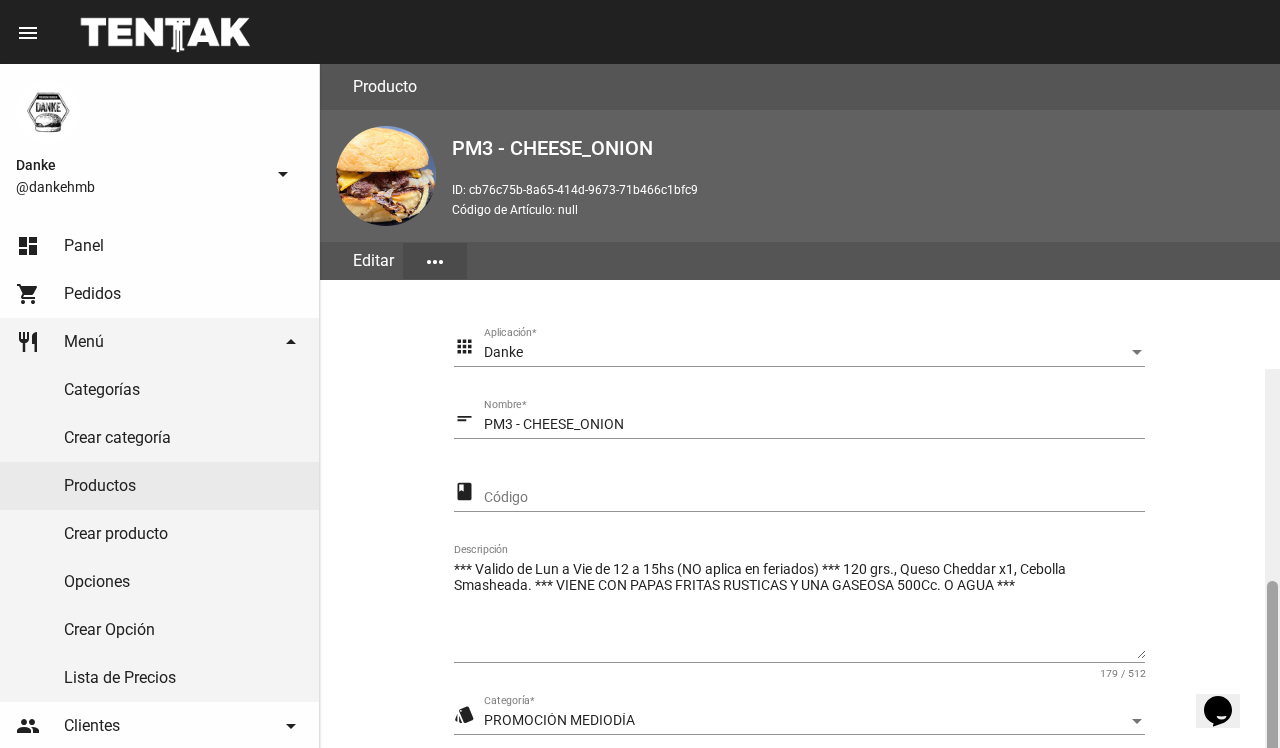scroll, scrollTop: 305, scrollLeft: 0, axis: vertical 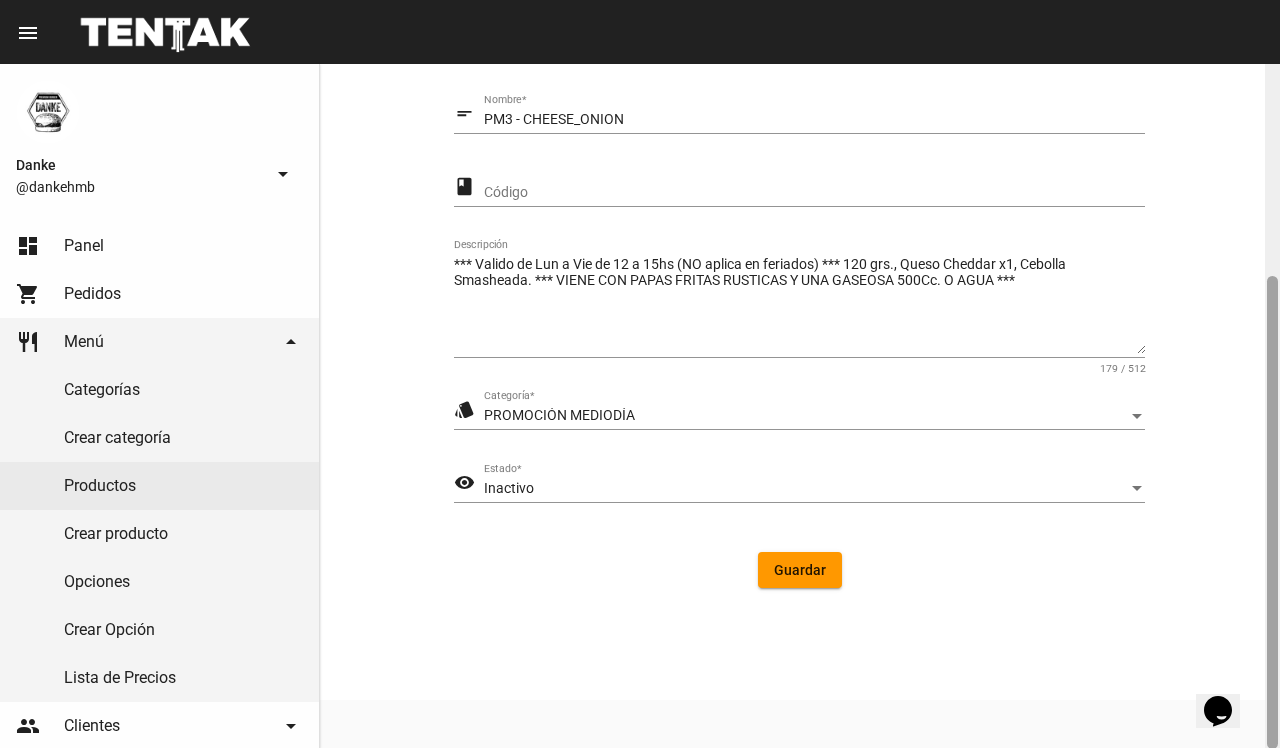 click 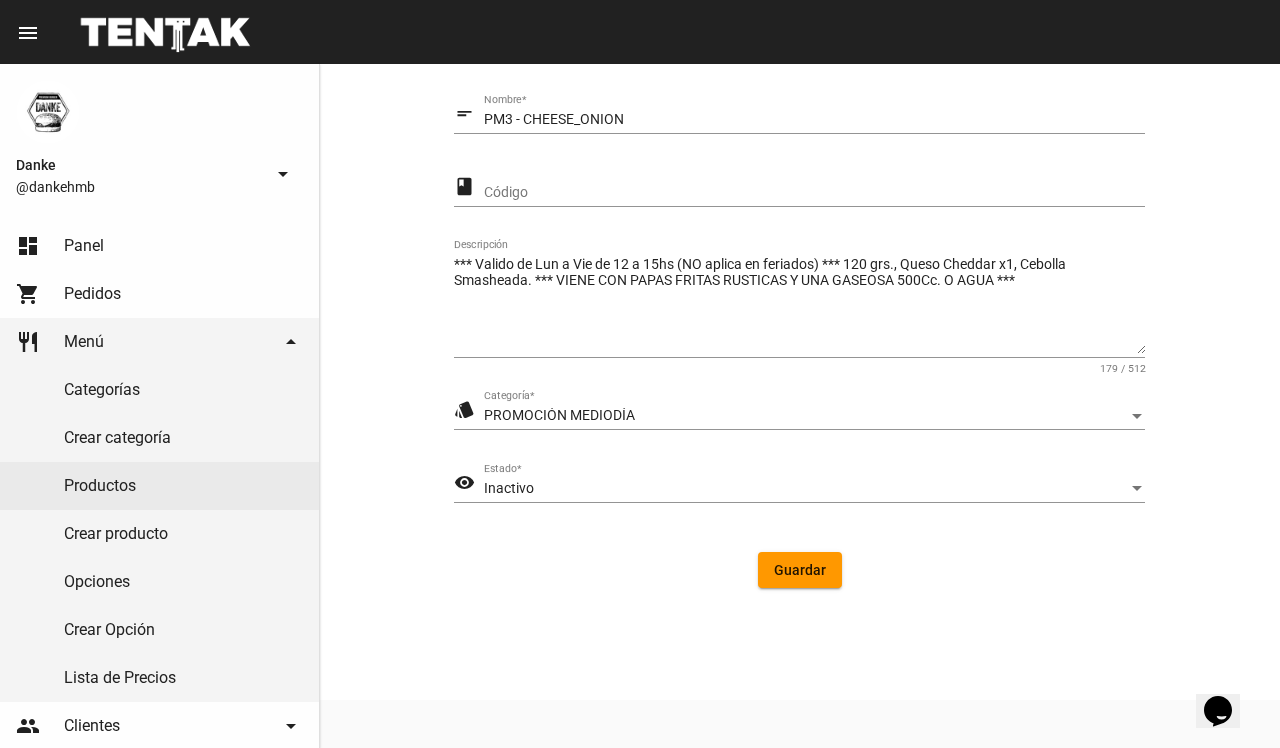 click on "Inactivo" at bounding box center [805, 489] 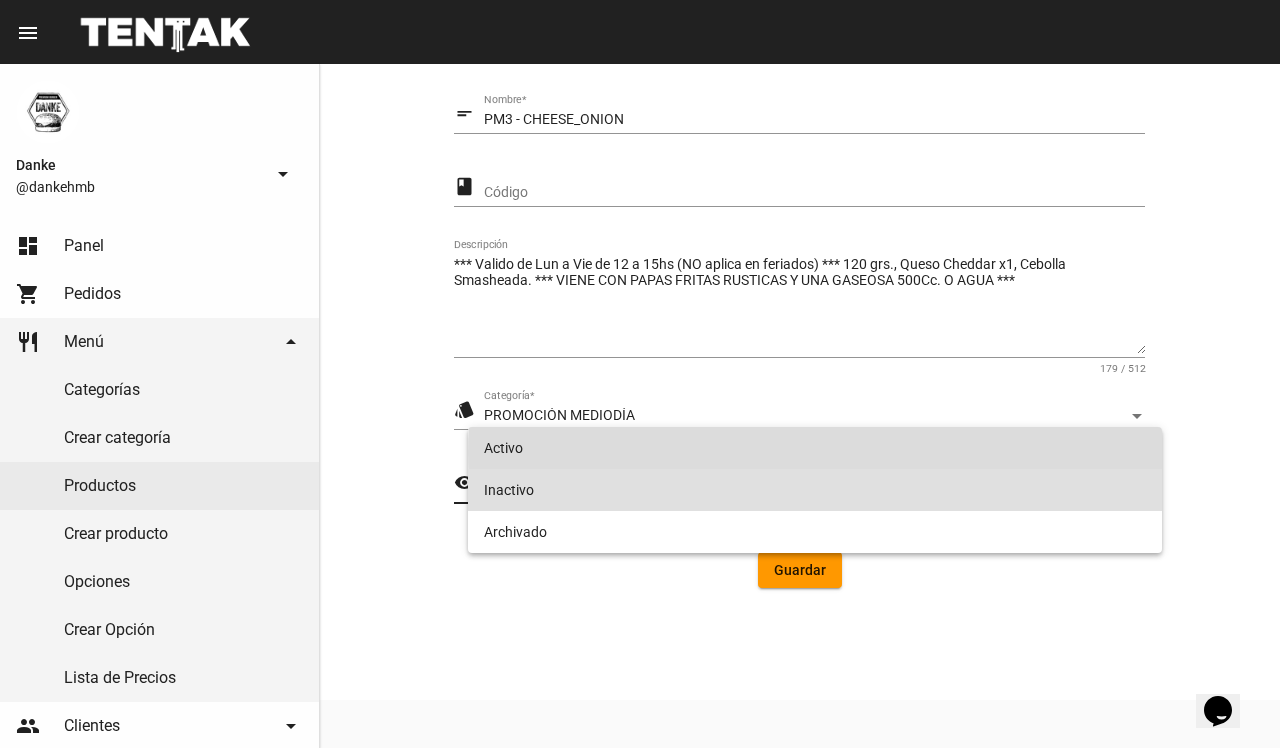 click on "Activo" at bounding box center (814, 448) 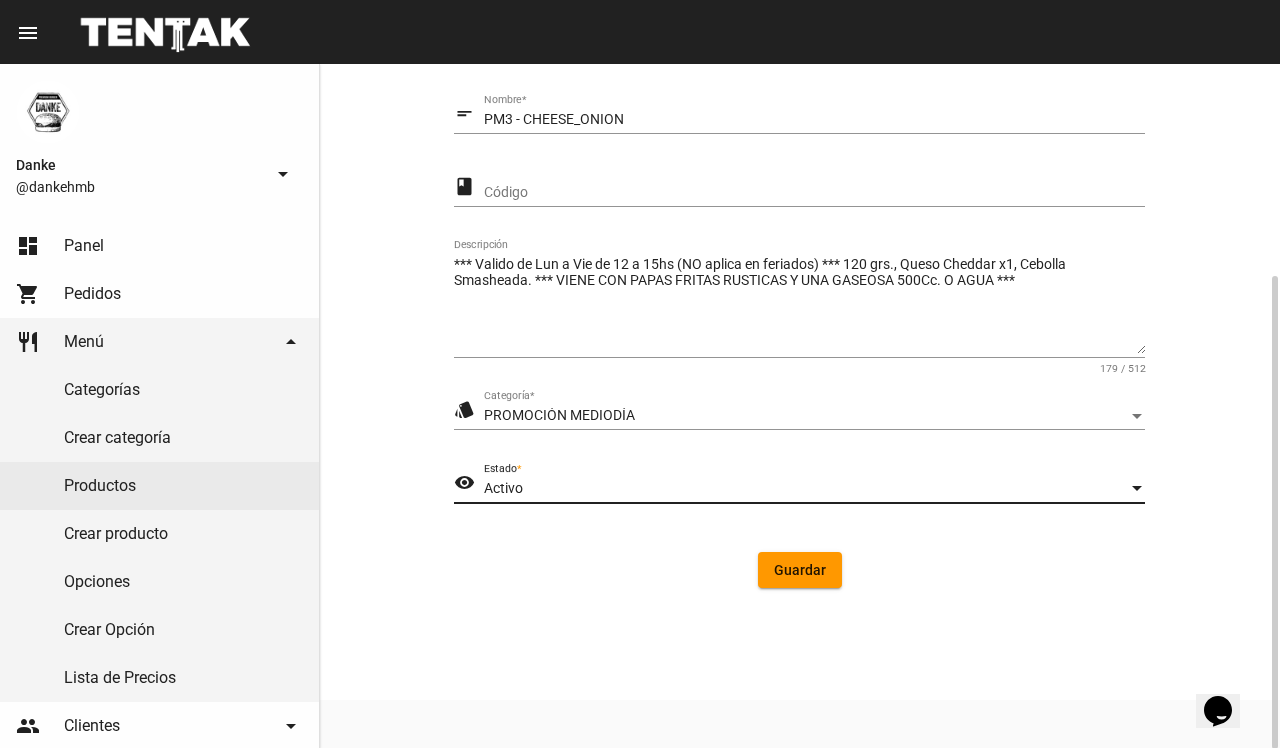 click on "Guardar" 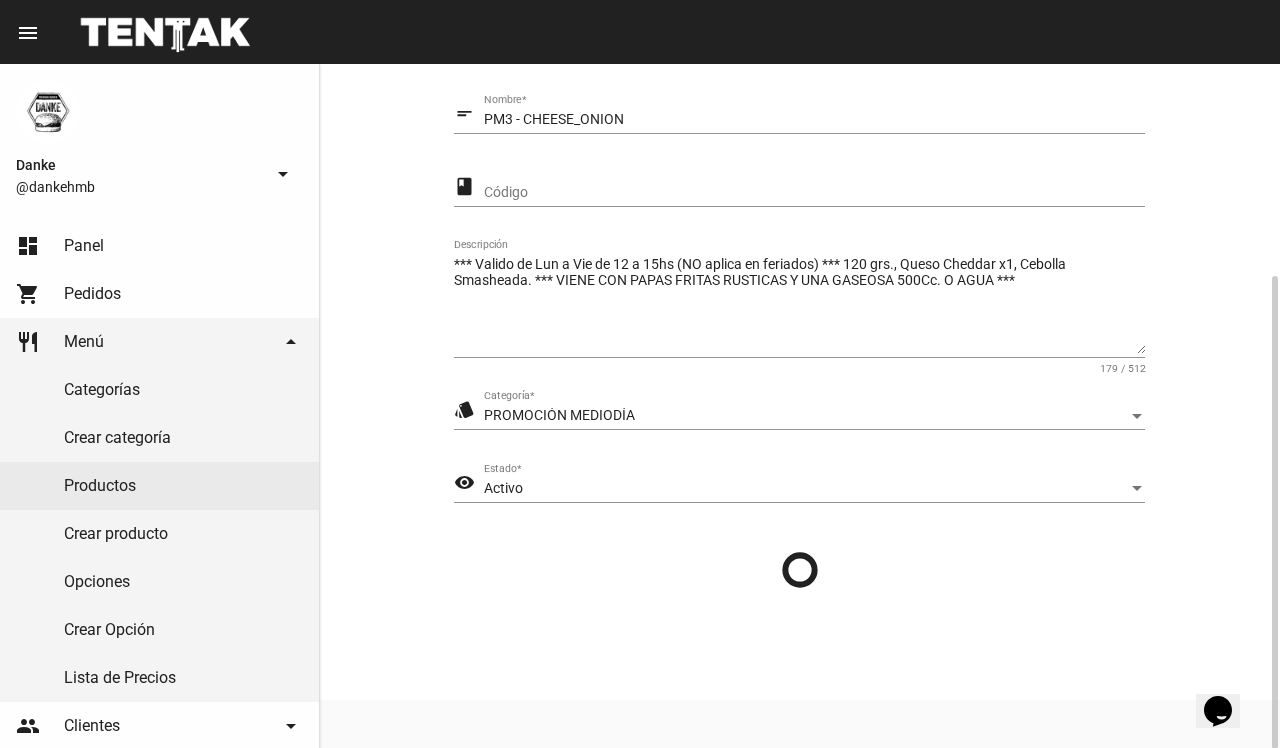 scroll, scrollTop: 0, scrollLeft: 0, axis: both 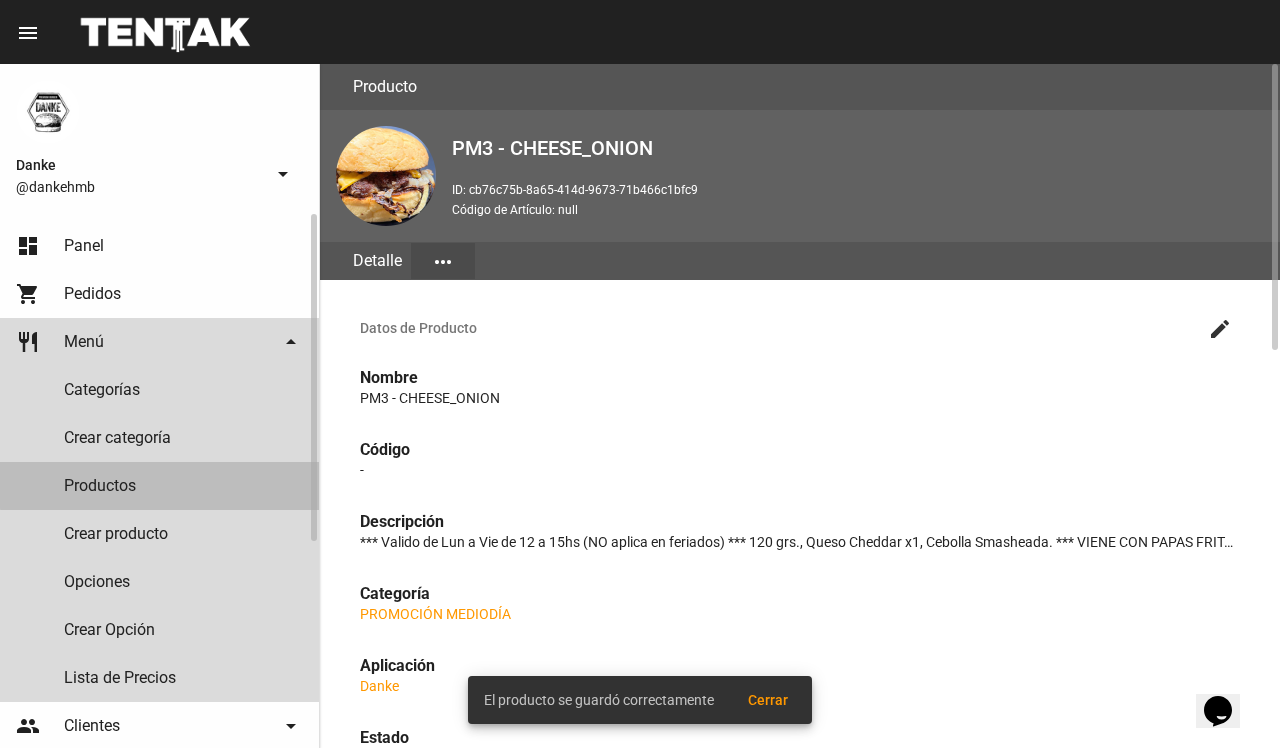 click on "Productos" 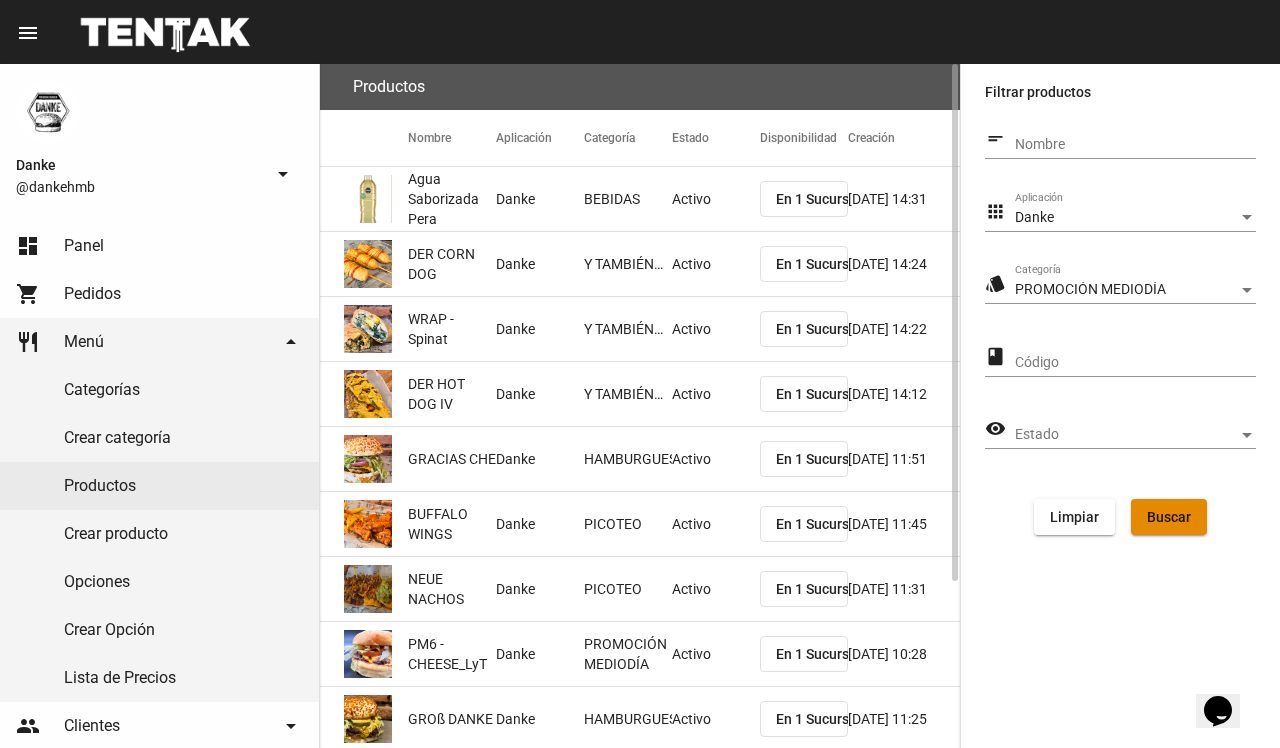 click on "Buscar" 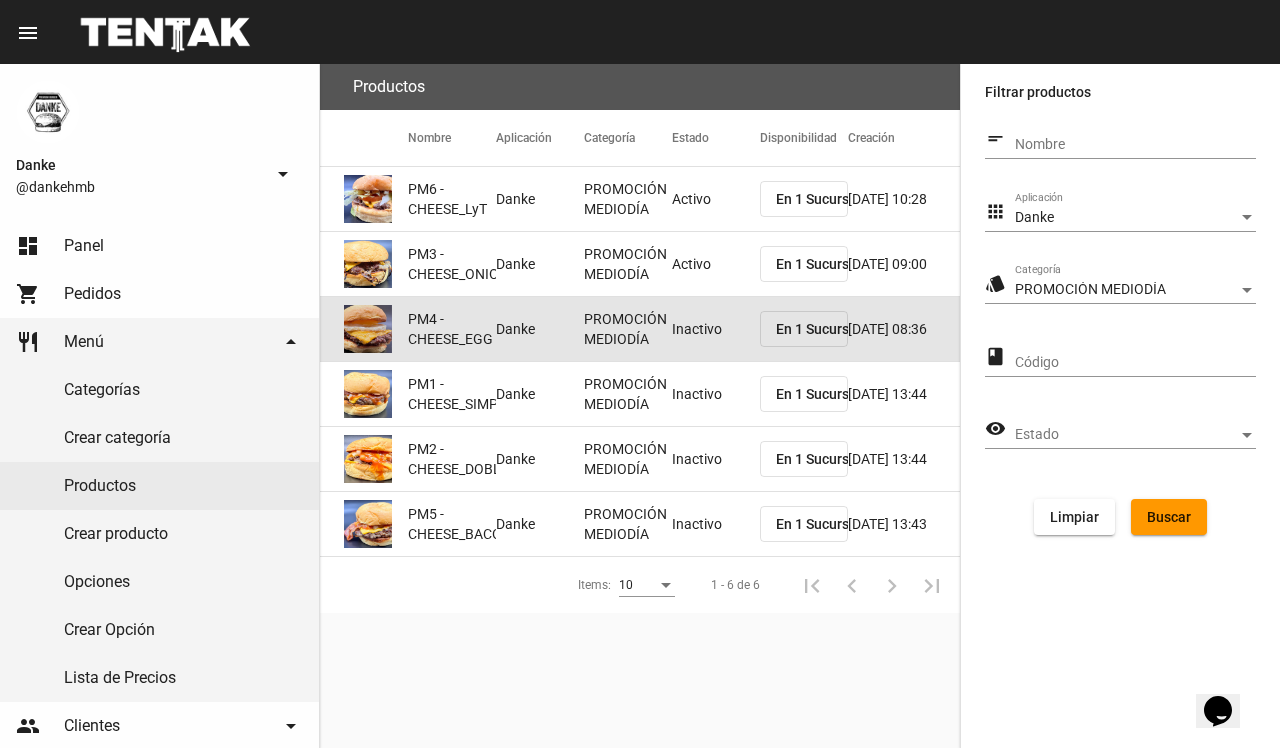 click on "Inactivo" 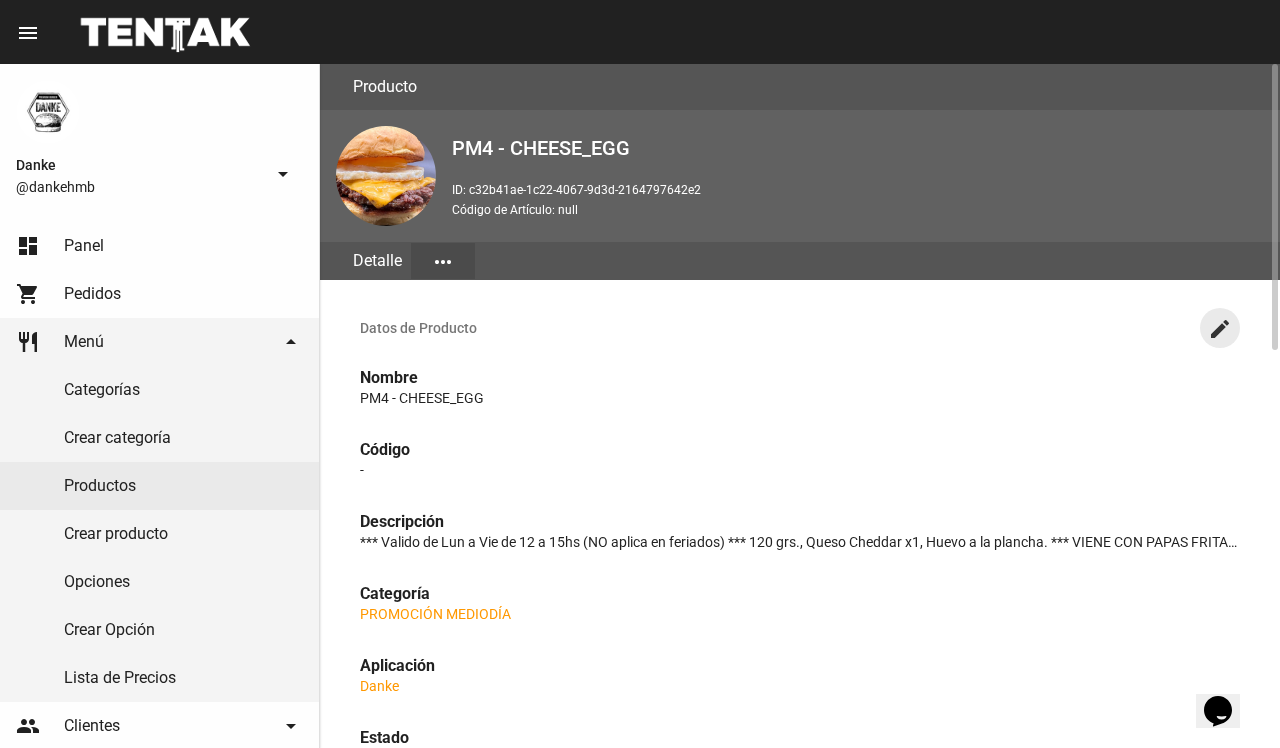 click on "create" 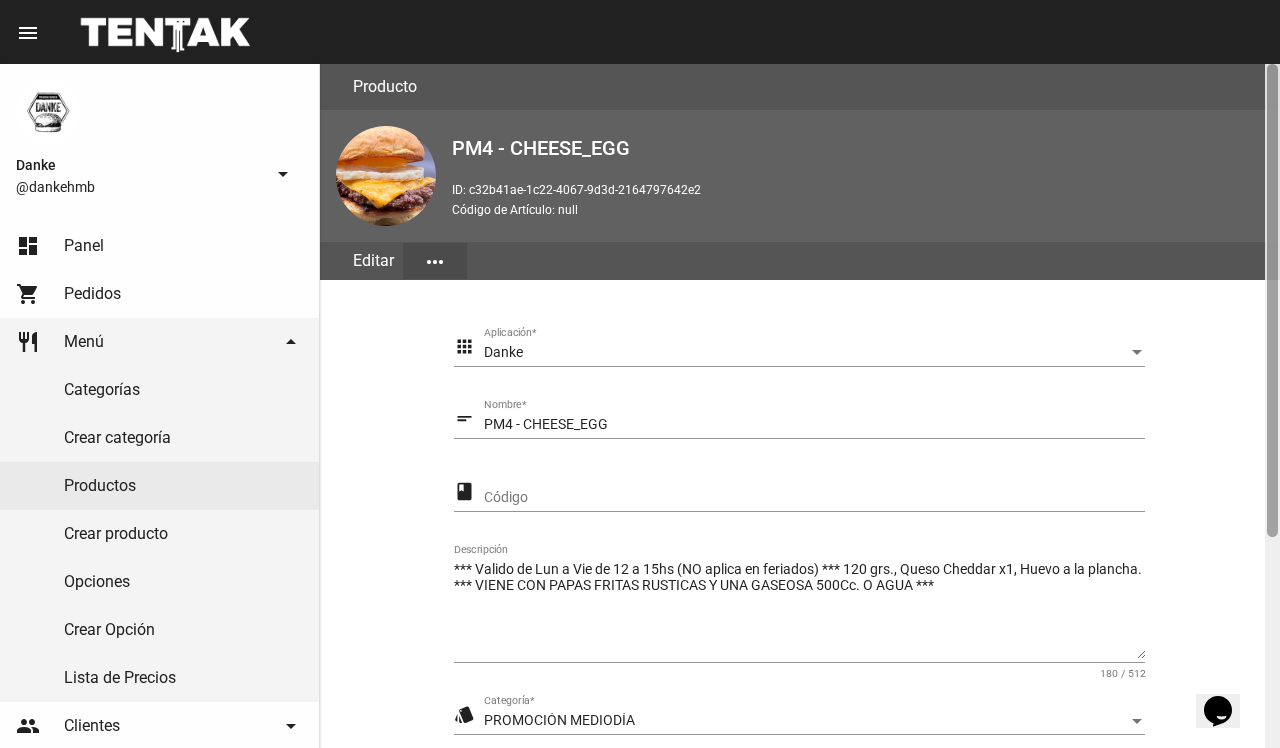 scroll, scrollTop: 305, scrollLeft: 0, axis: vertical 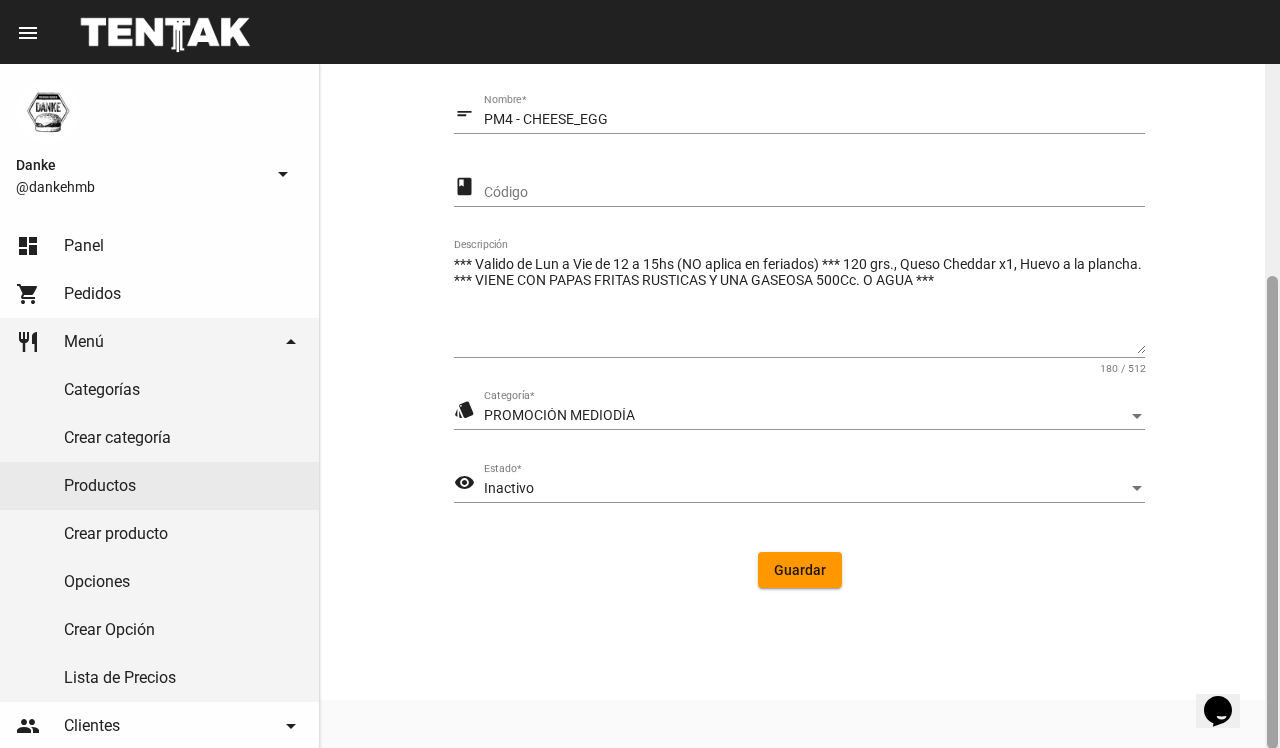 click 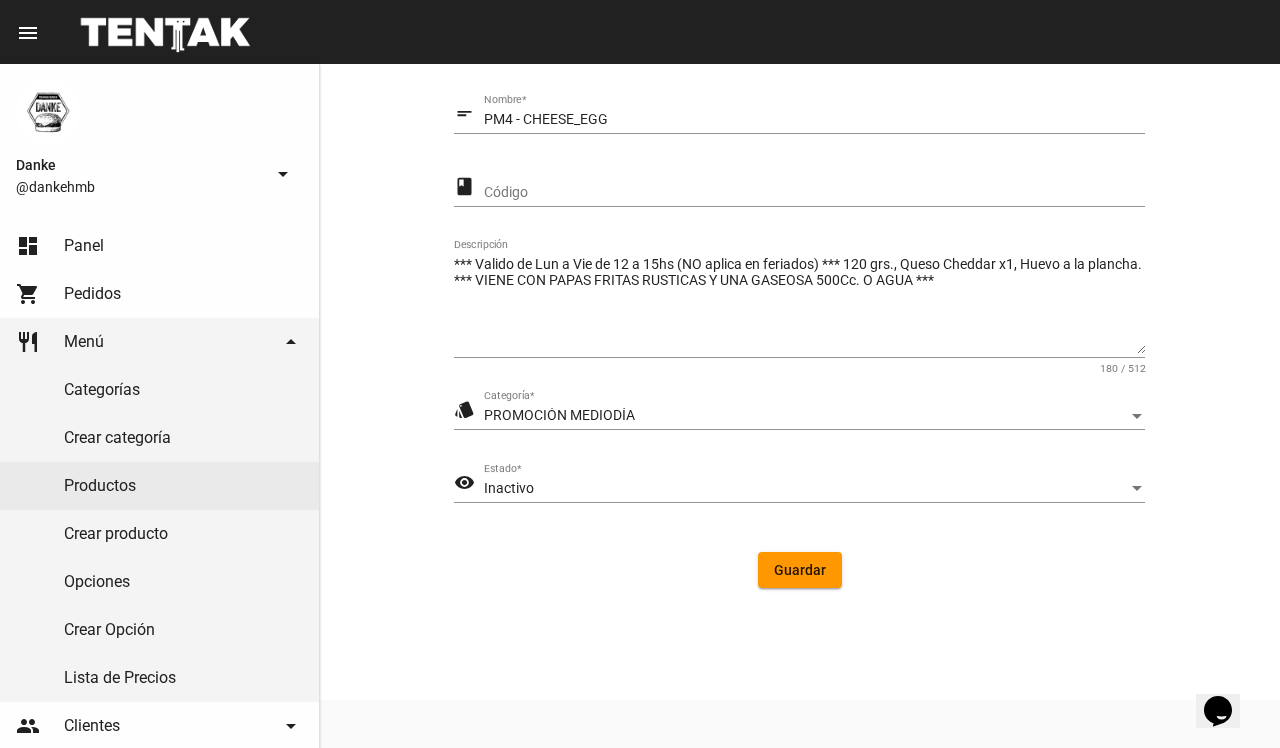 click on "Inactivo Estado  *" 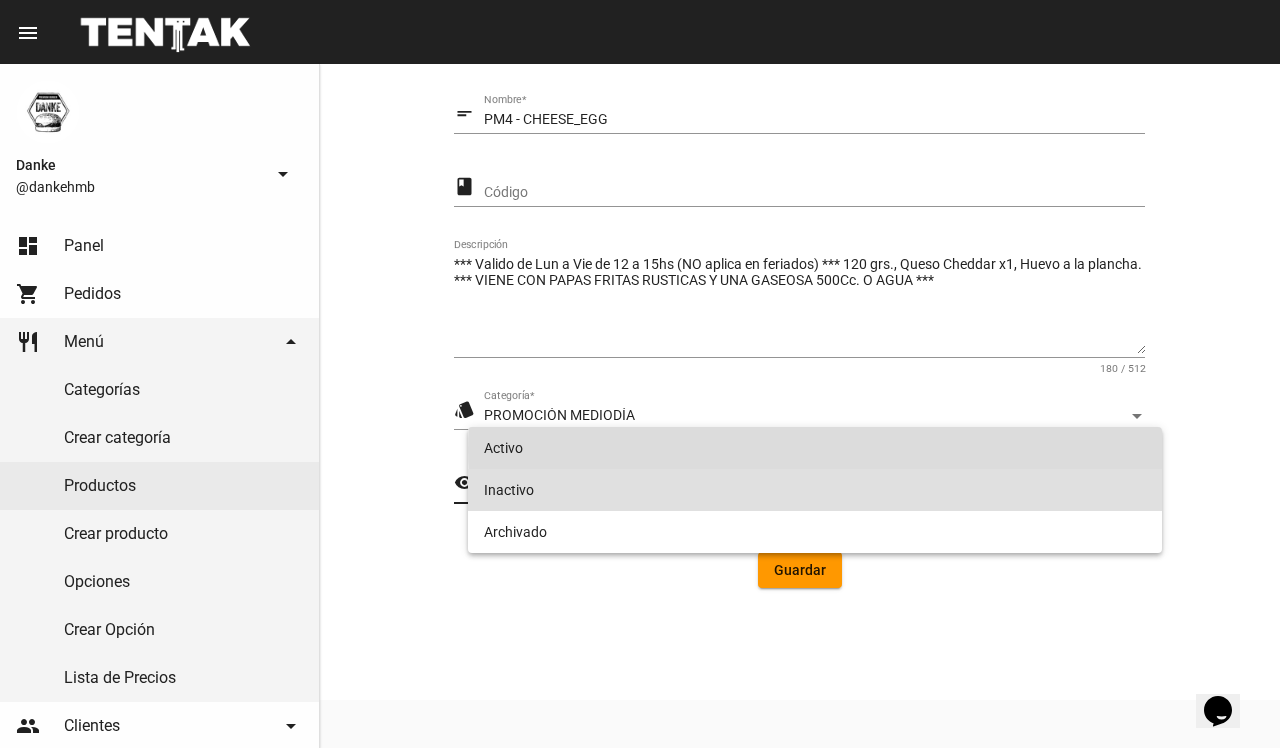 click on "Activo" at bounding box center (814, 448) 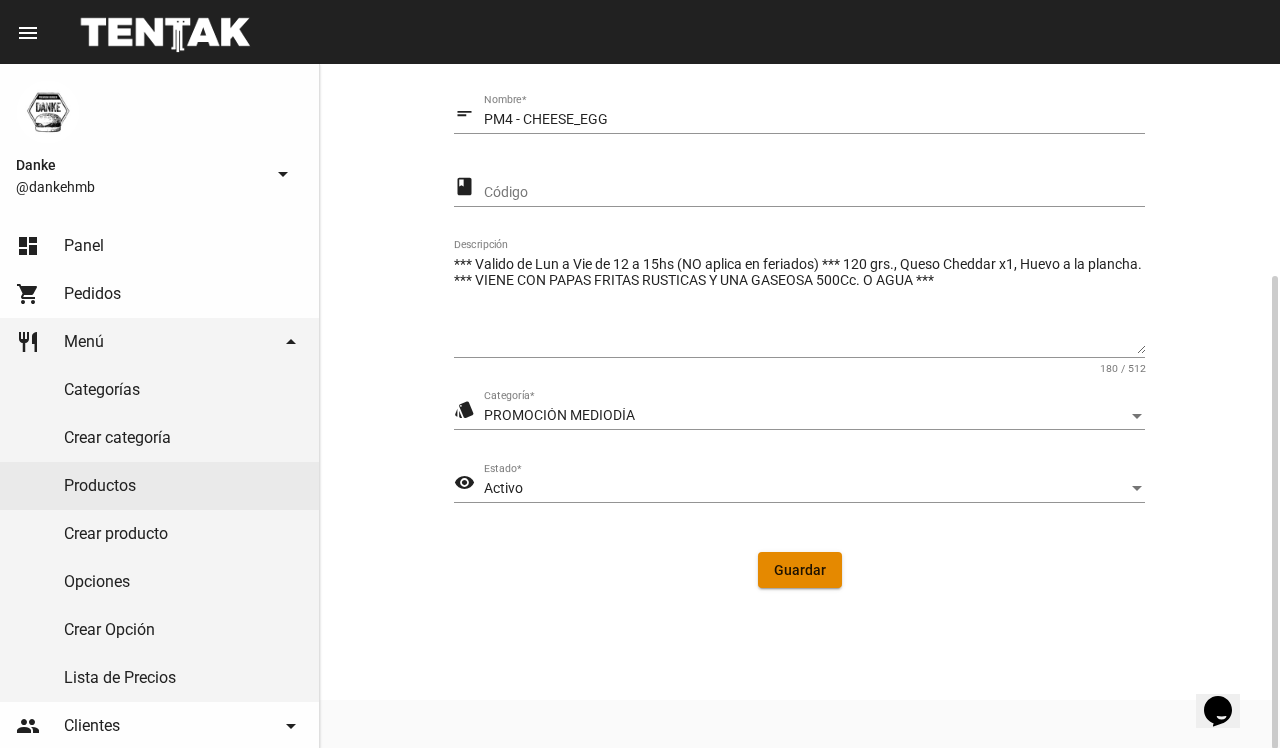 click on "Guardar" 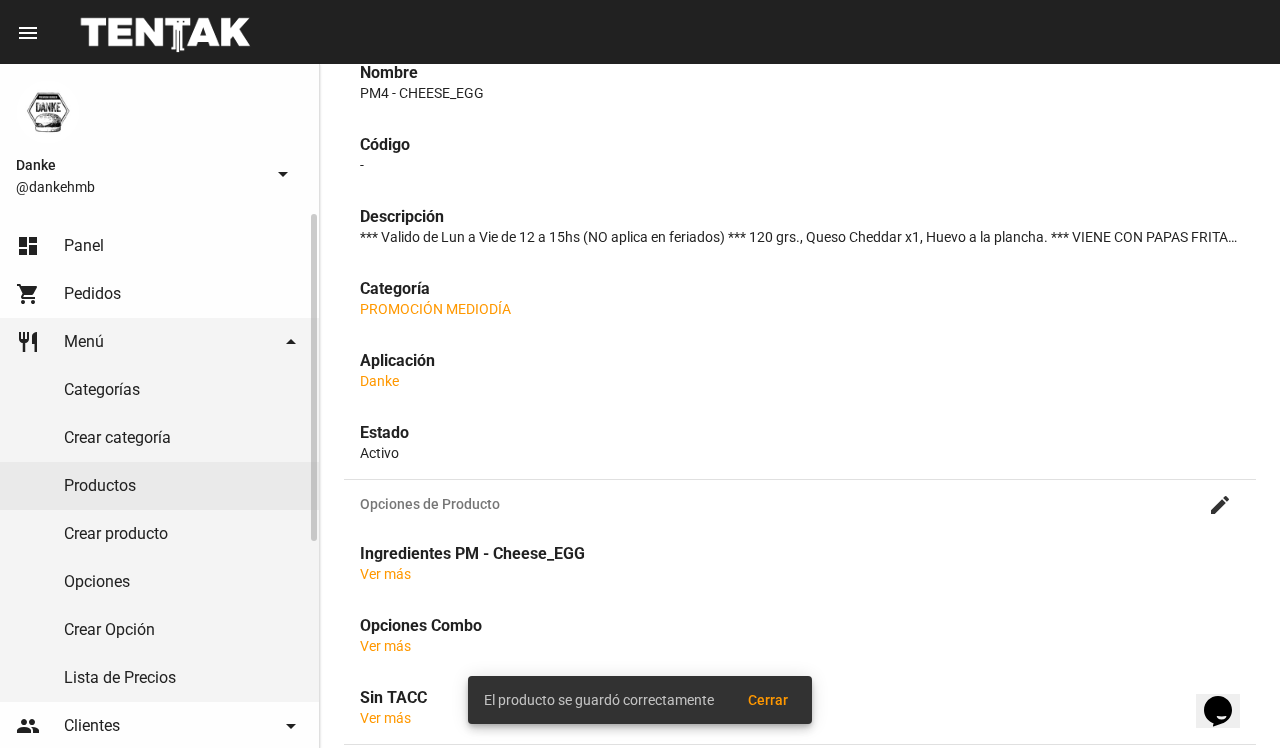 scroll, scrollTop: 0, scrollLeft: 0, axis: both 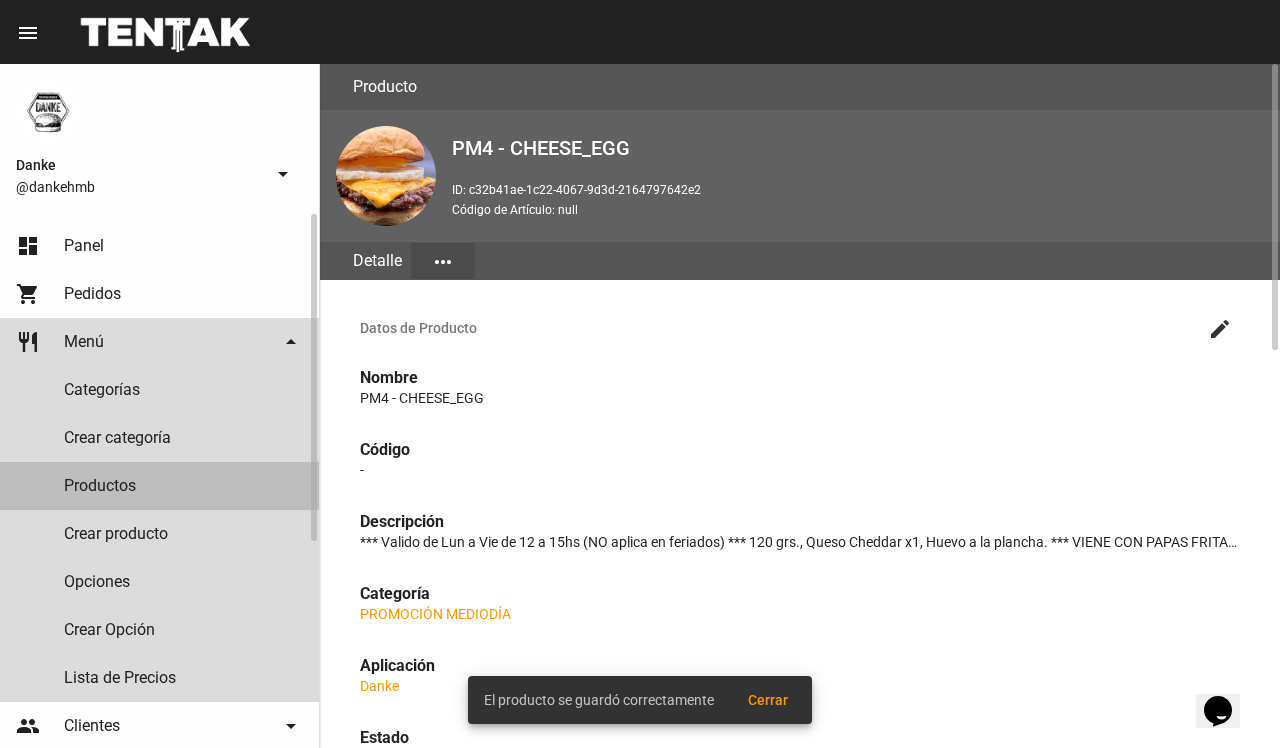 click on "Productos" 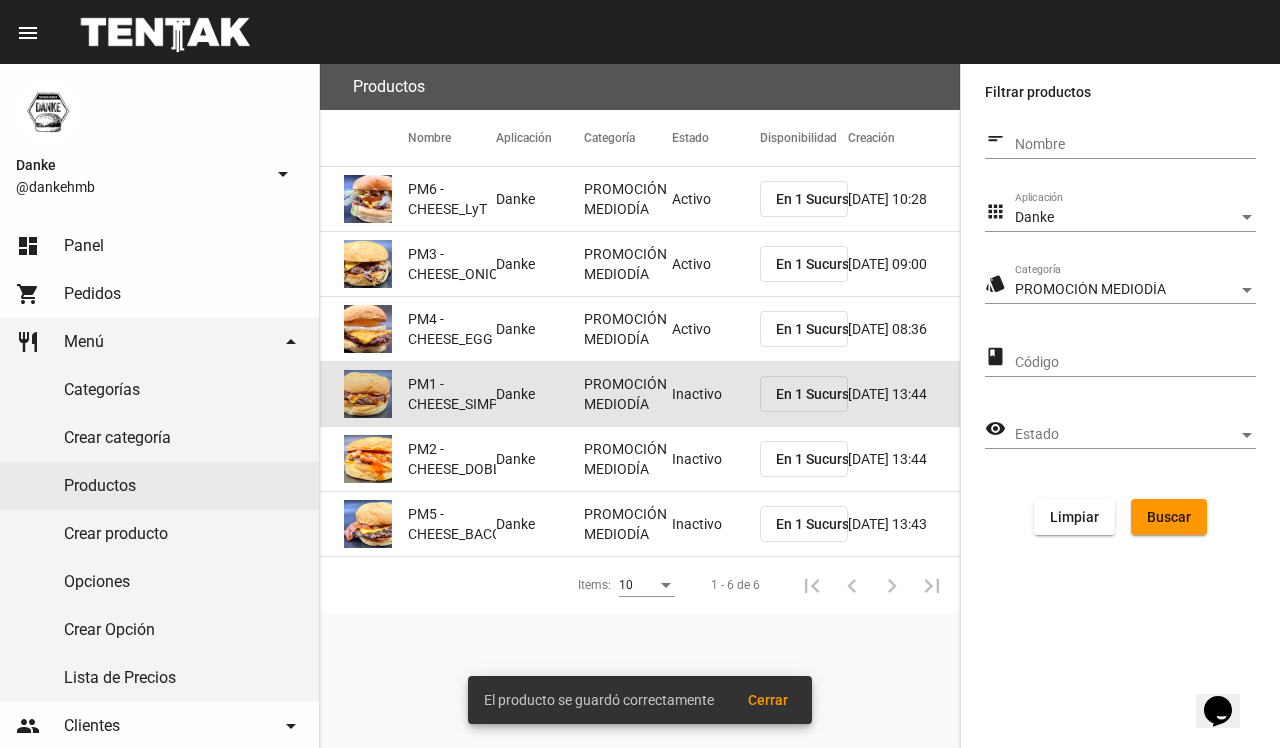 click on "Inactivo" 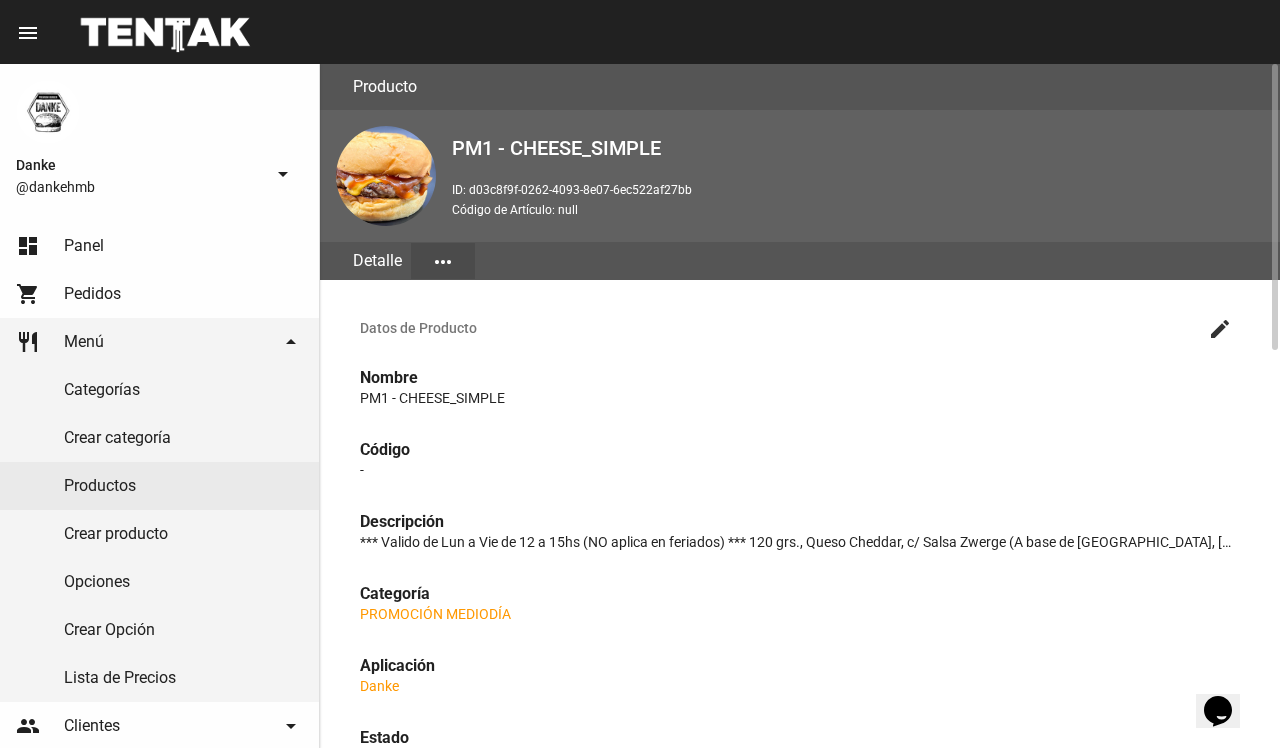 click on "create" 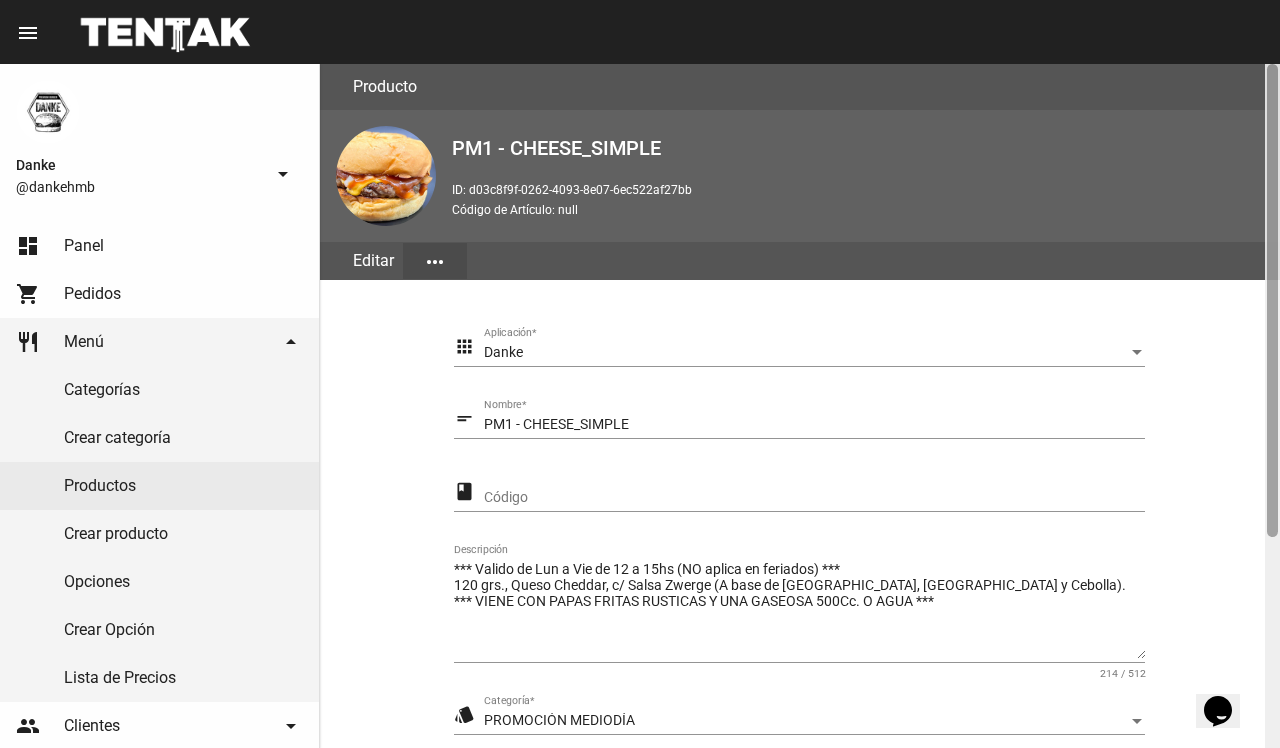 scroll, scrollTop: 305, scrollLeft: 0, axis: vertical 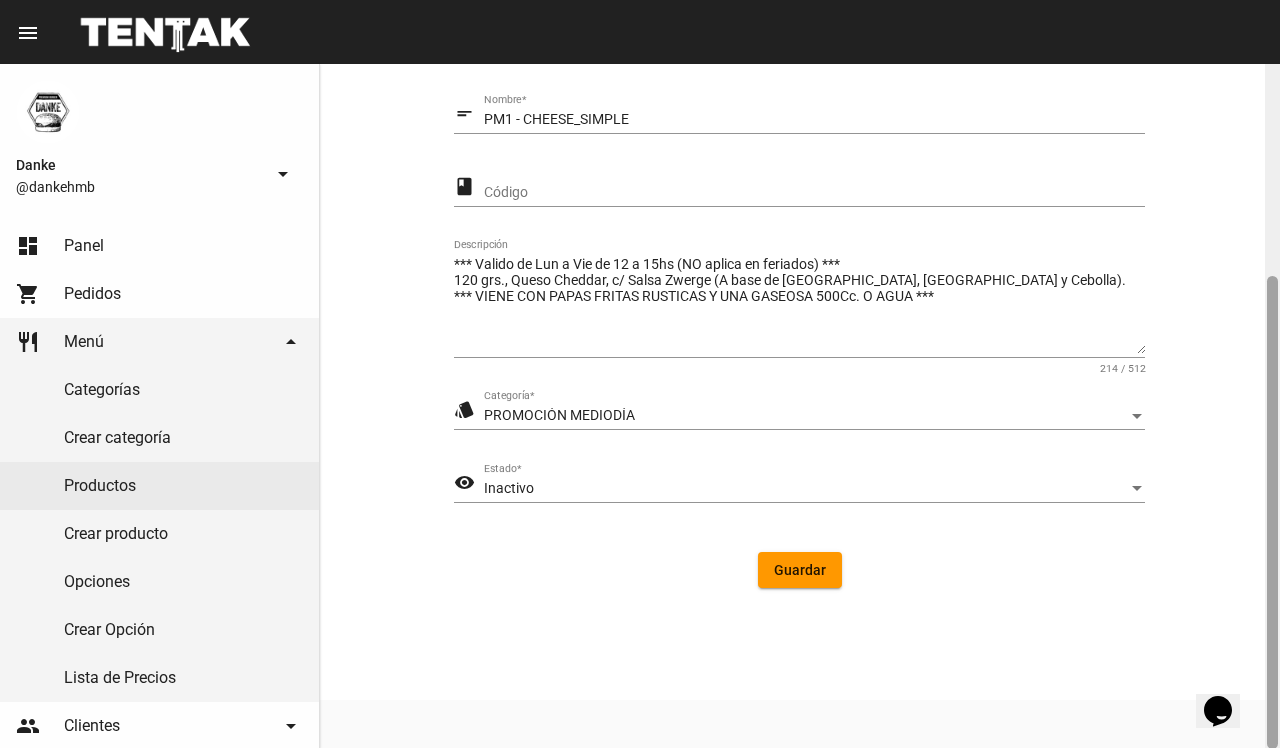 click 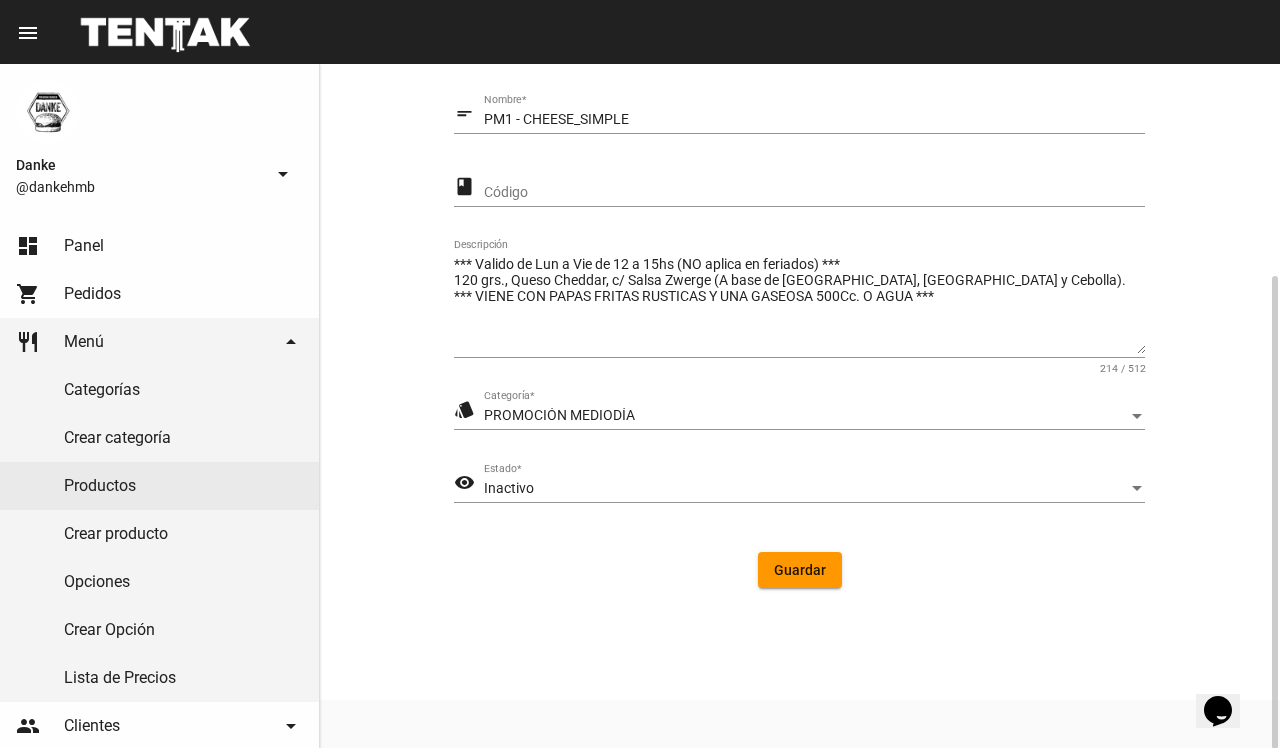 click on "Inactivo" at bounding box center (805, 489) 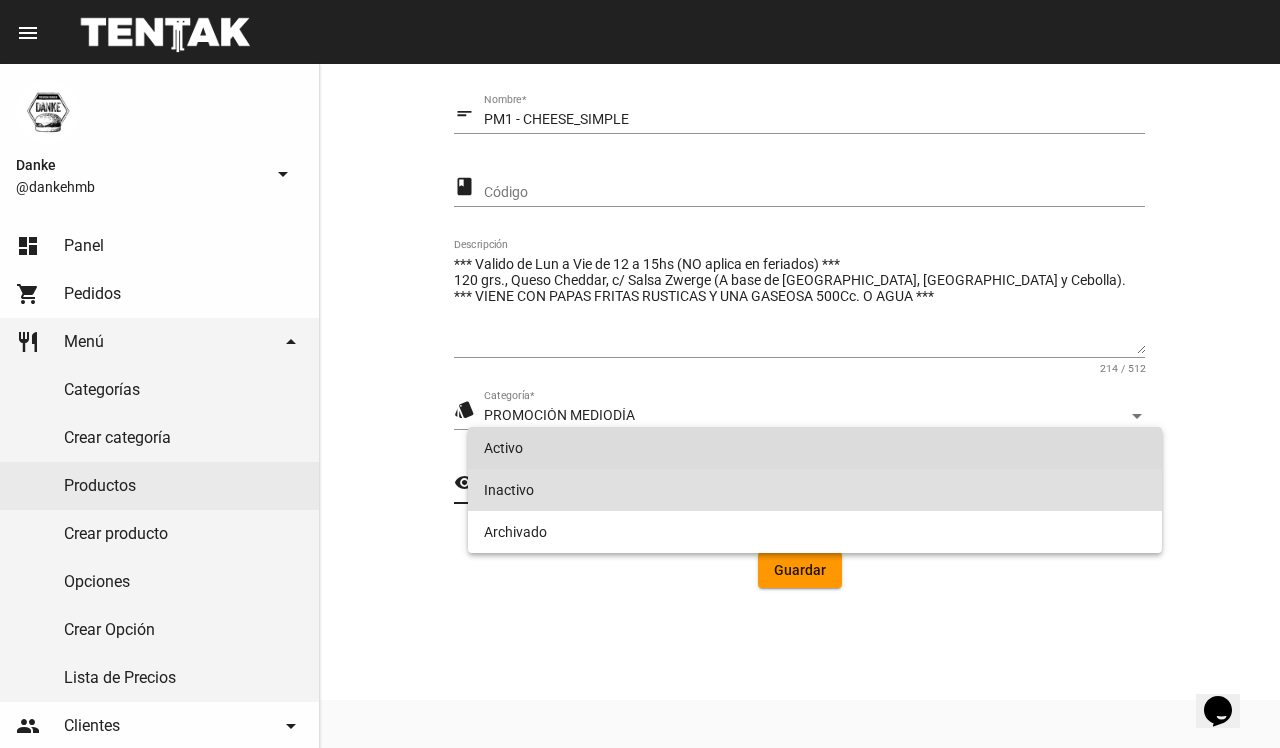click on "Activo" at bounding box center (814, 448) 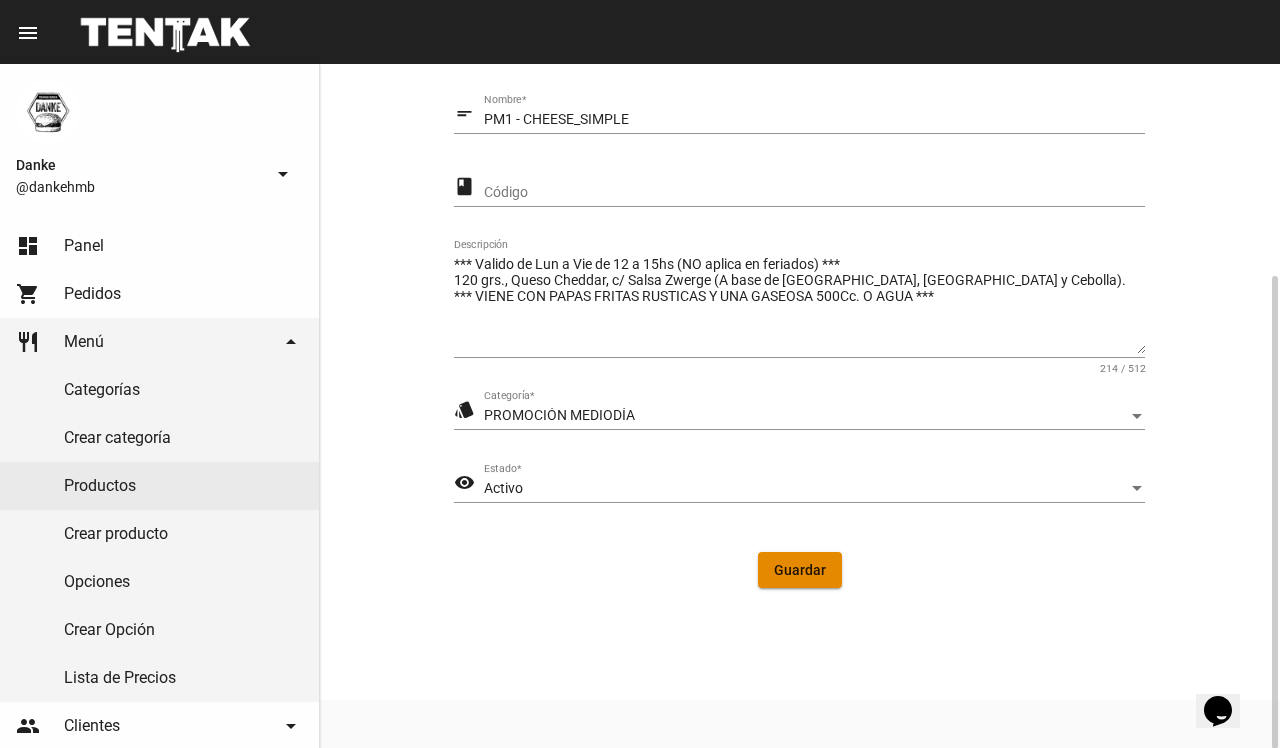 click on "Guardar" 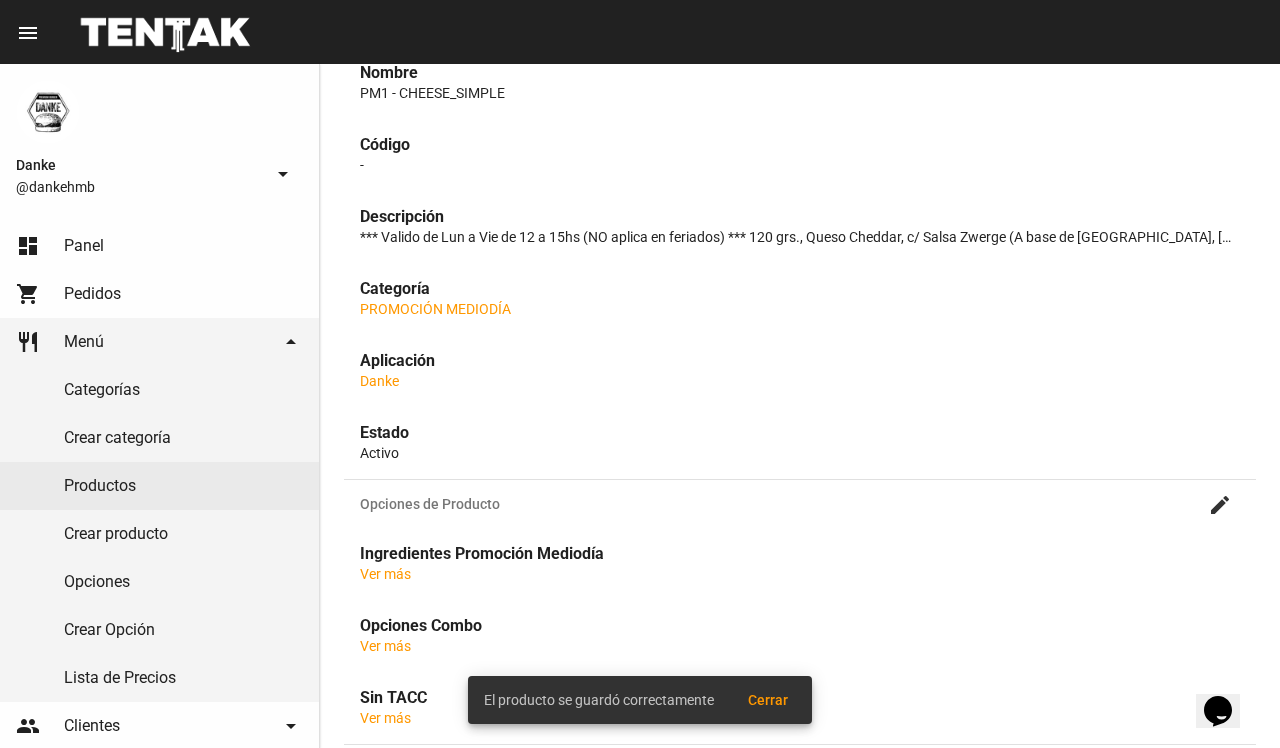 scroll, scrollTop: 0, scrollLeft: 0, axis: both 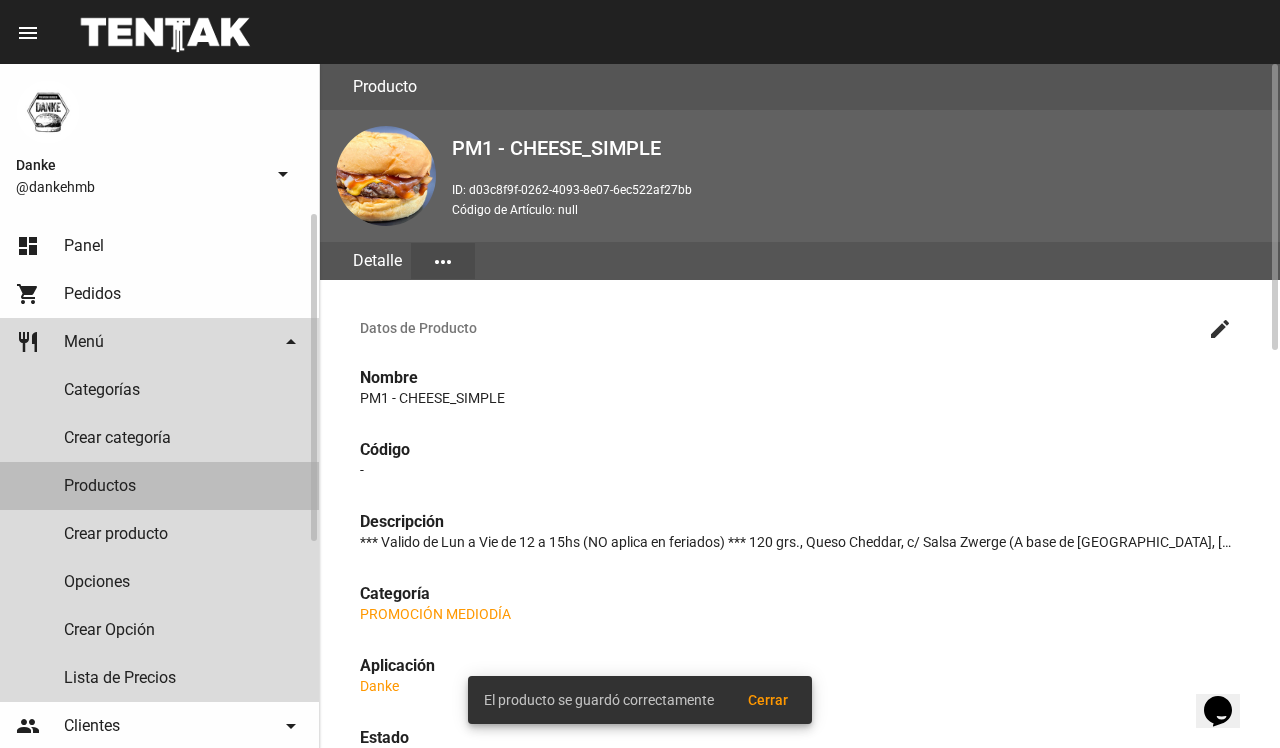 click on "Productos" 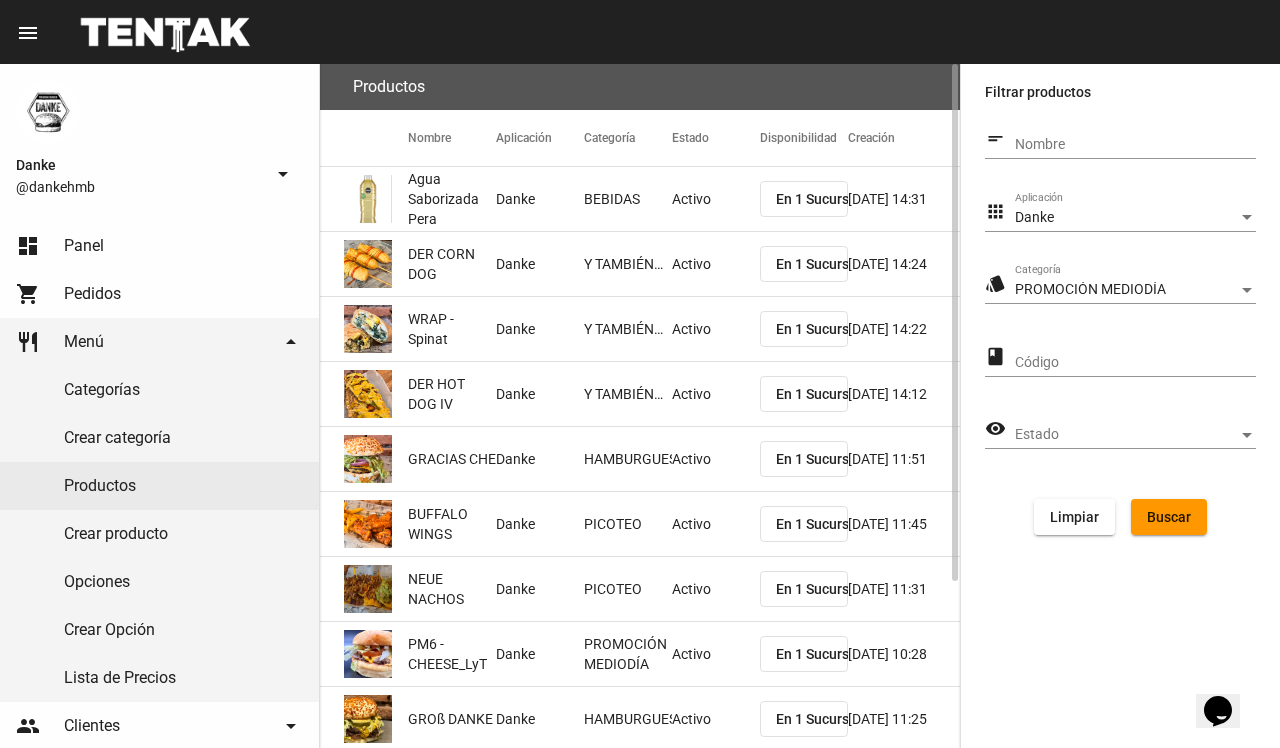 click on "Buscar" 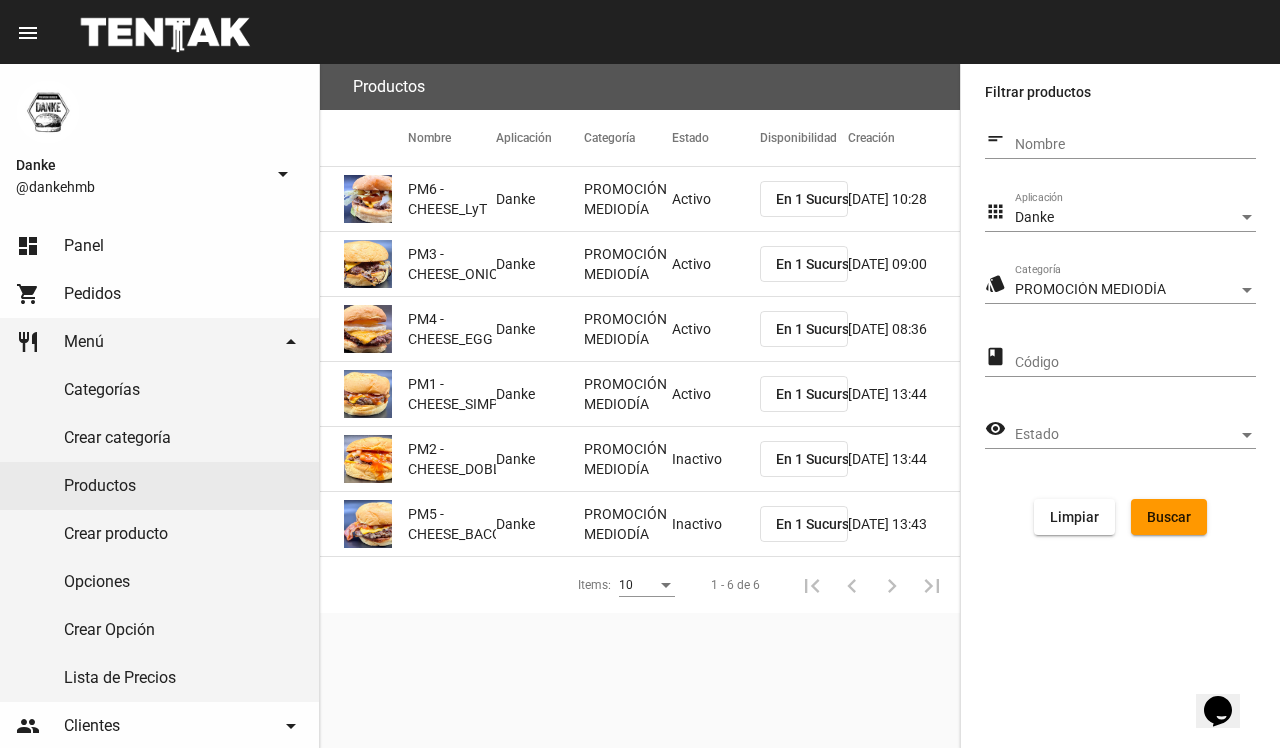 click on "Inactivo" 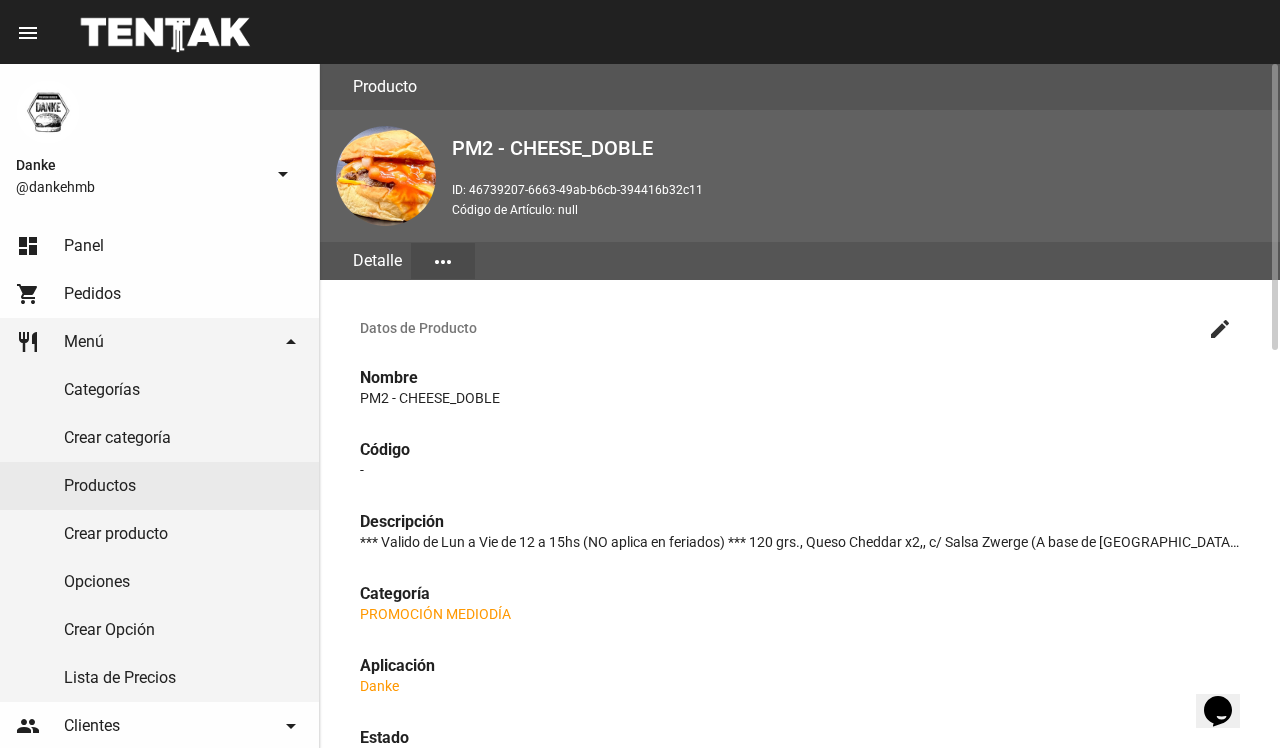 click on "create" 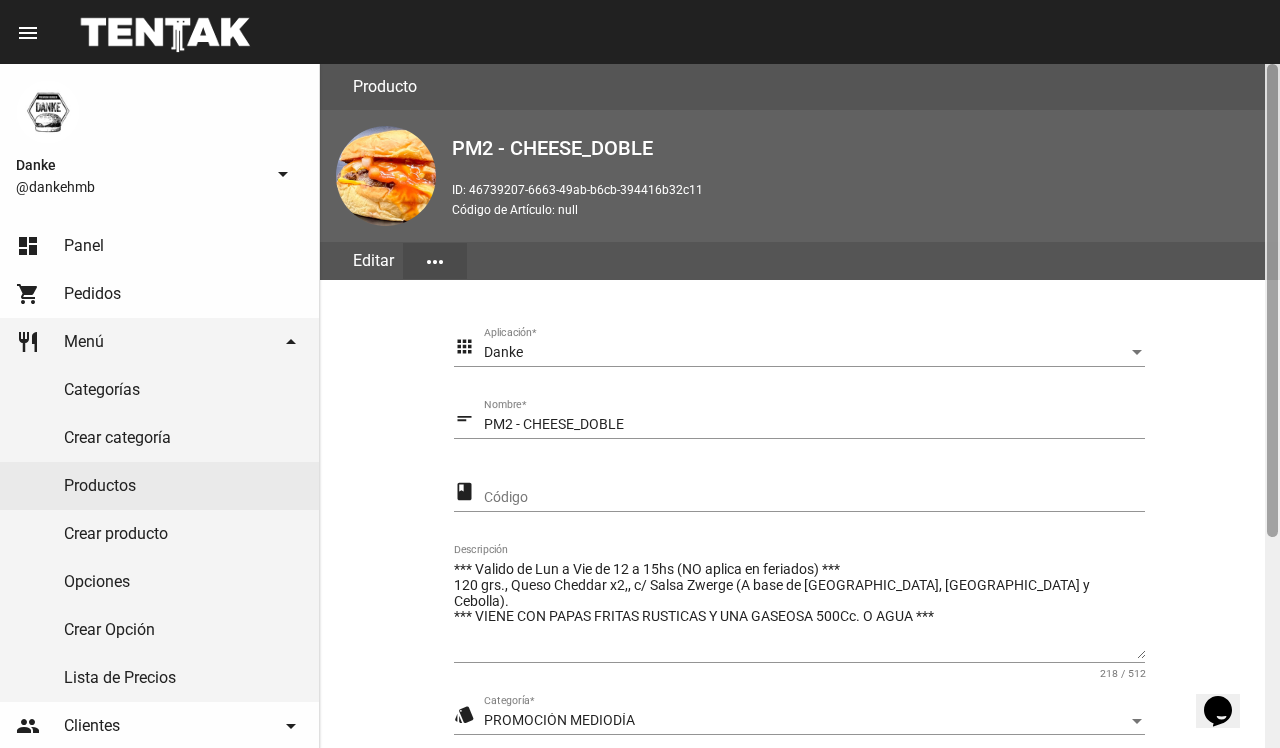 scroll, scrollTop: 305, scrollLeft: 0, axis: vertical 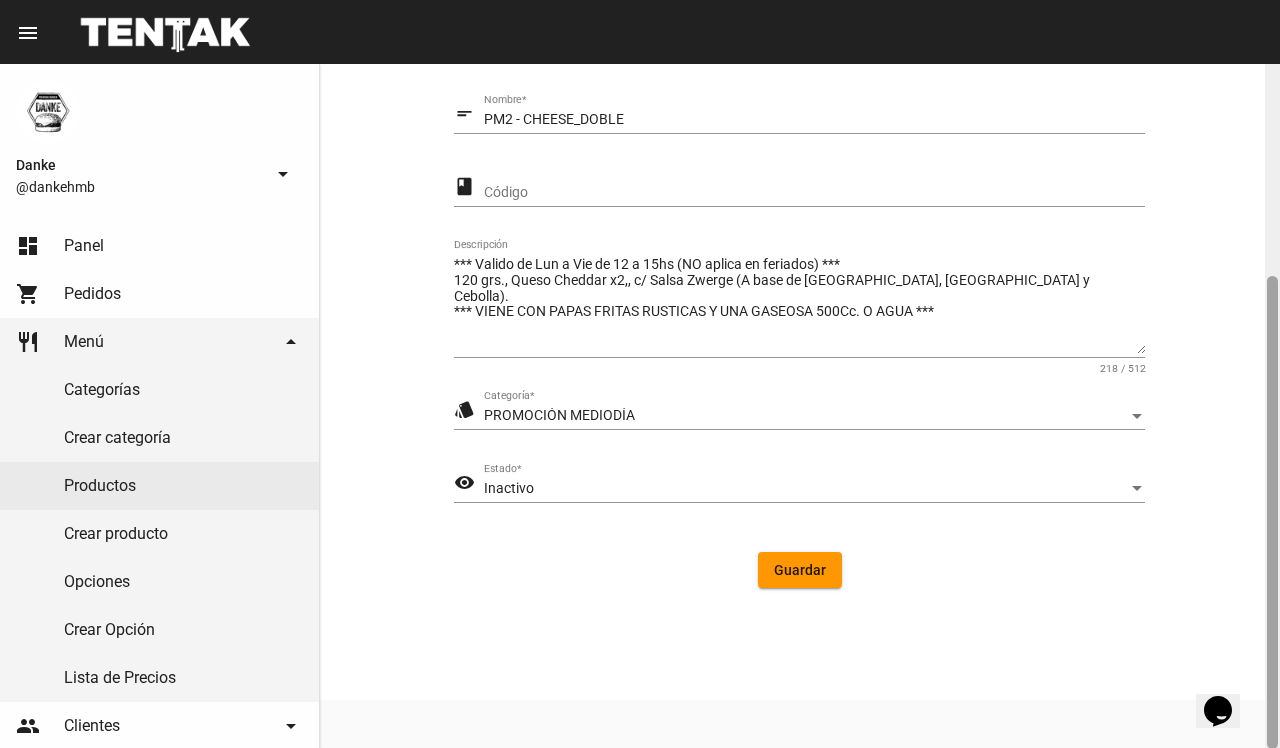 drag, startPoint x: 1278, startPoint y: 498, endPoint x: 1083, endPoint y: 516, distance: 195.82901 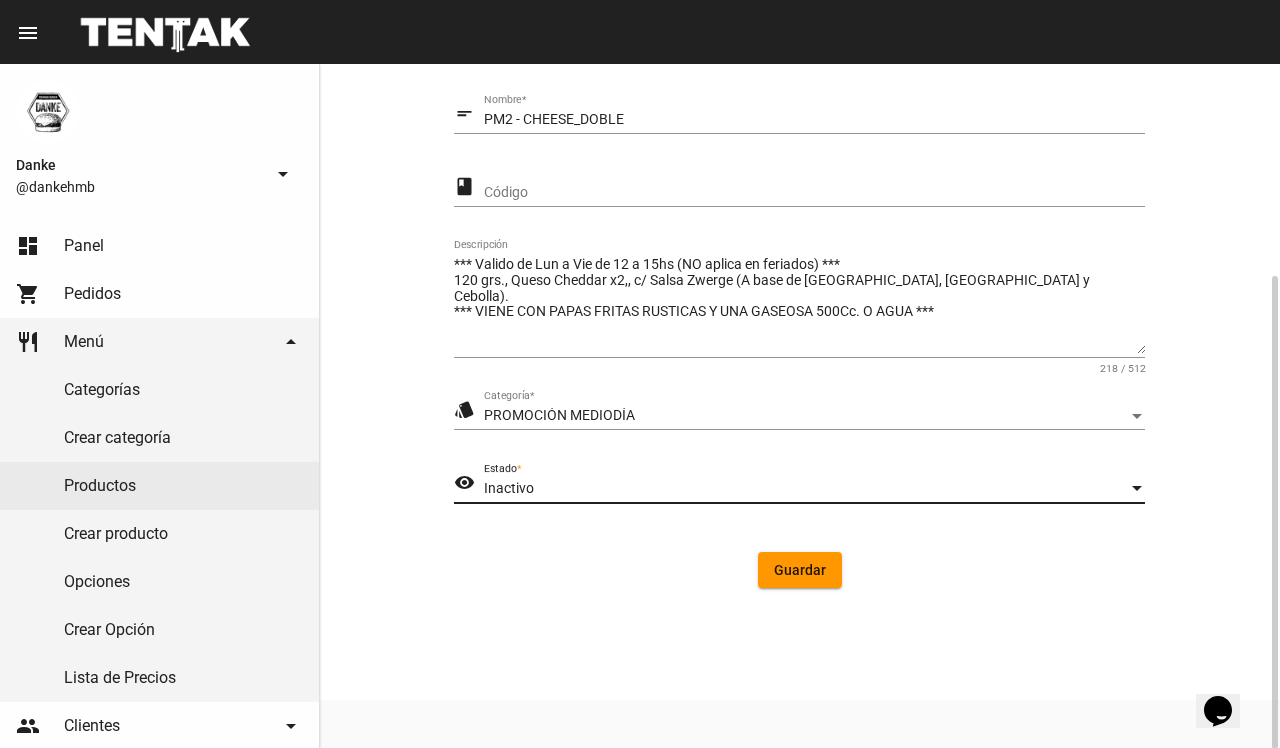 click on "Inactivo" at bounding box center [805, 489] 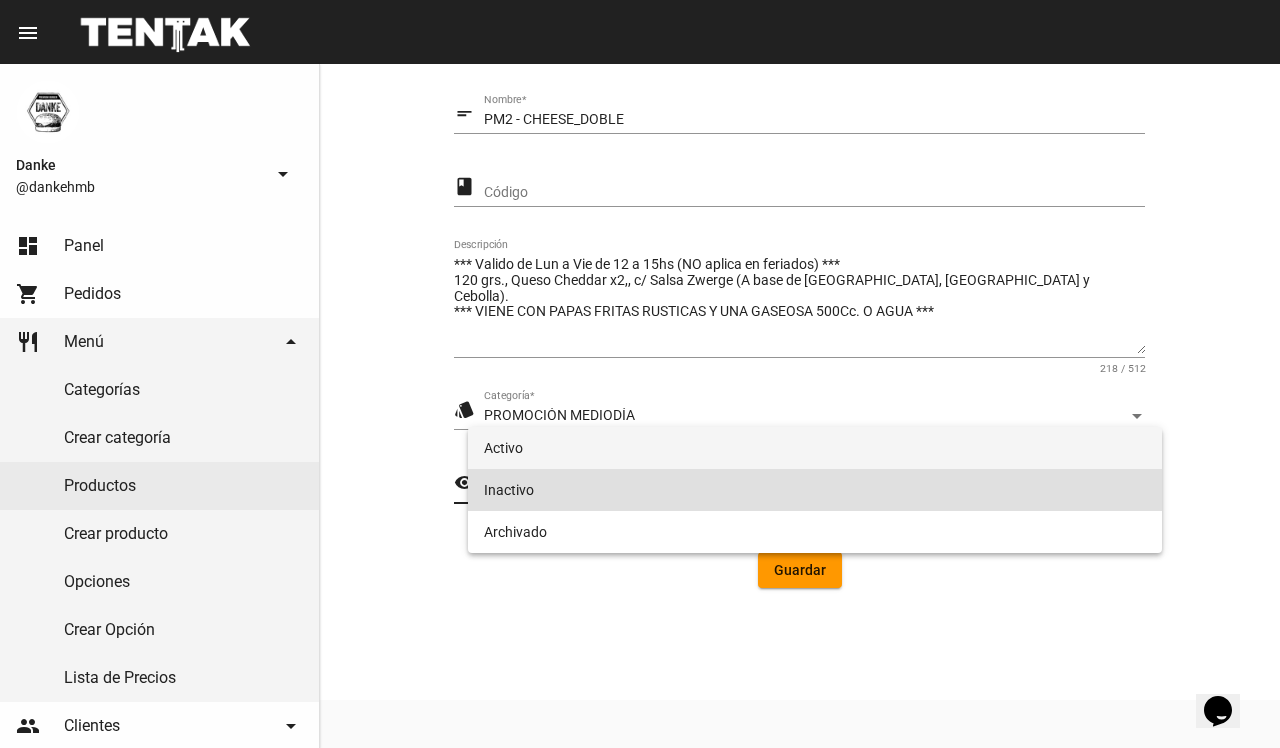 click on "Activo" at bounding box center (814, 448) 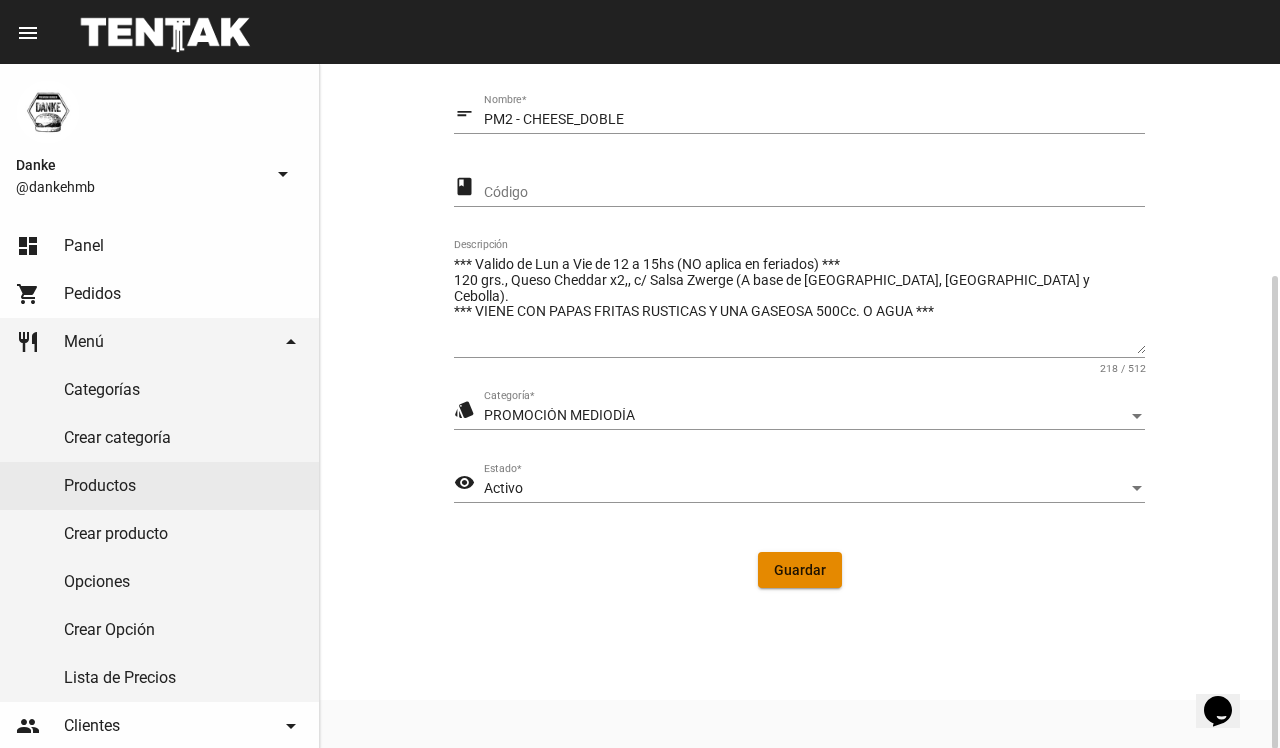 click on "Guardar" 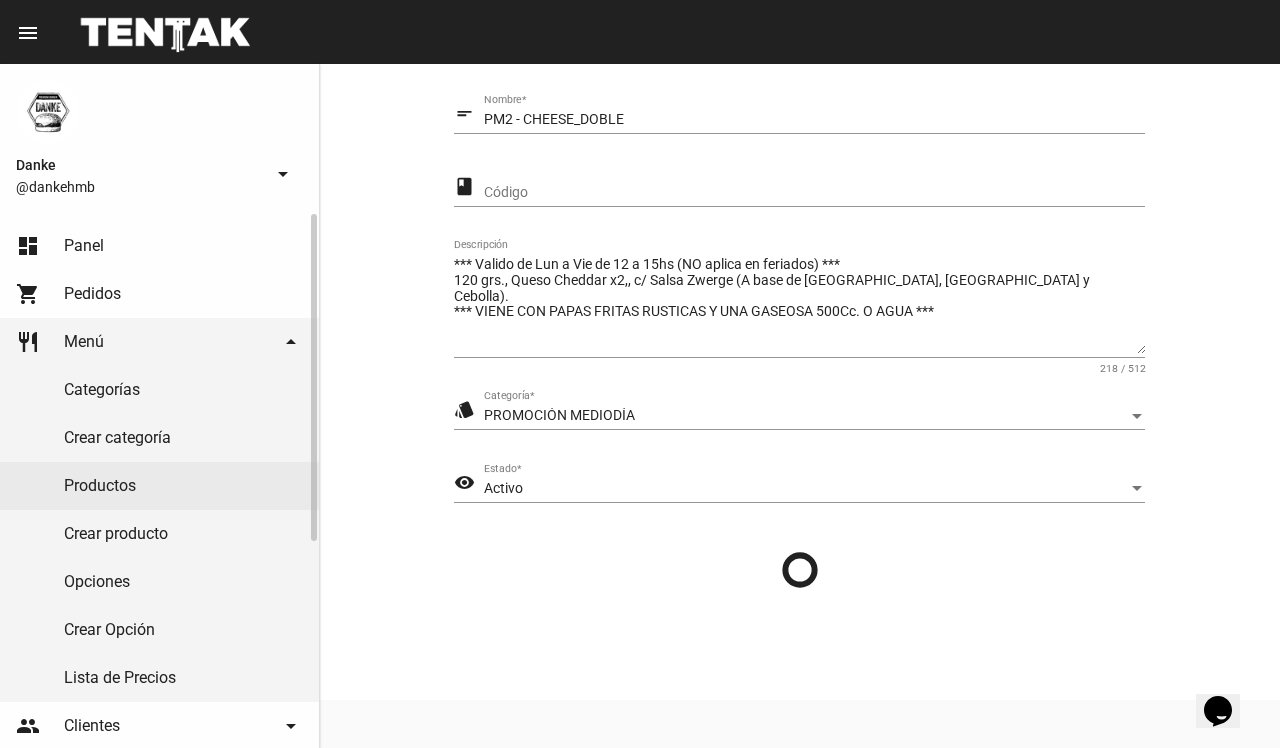 scroll, scrollTop: 0, scrollLeft: 0, axis: both 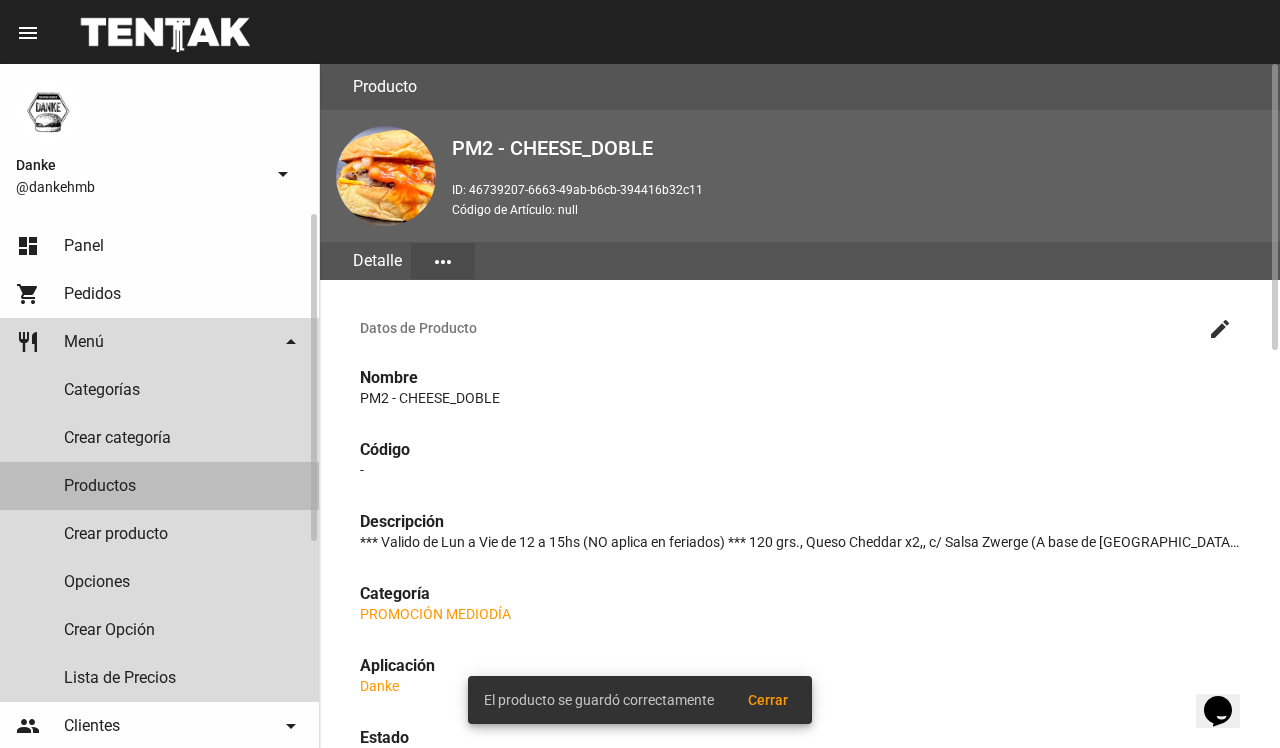 click on "Productos" 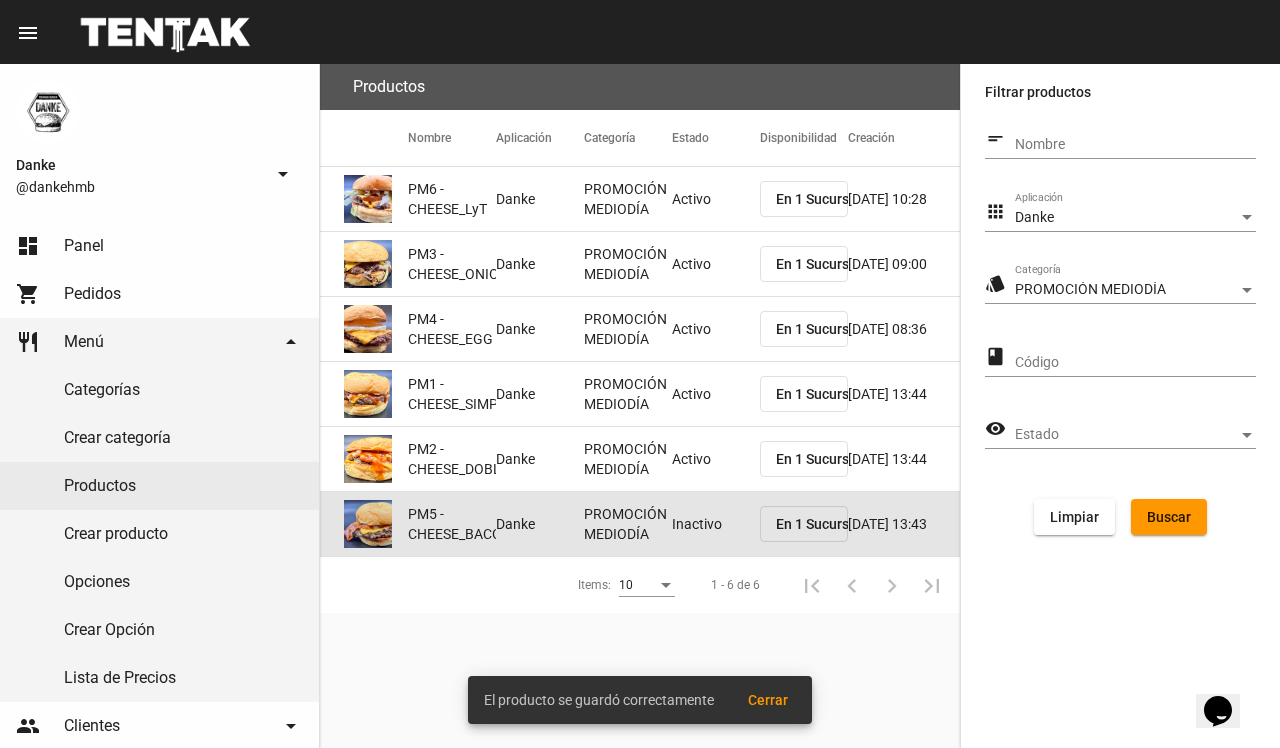 click on "Inactivo" 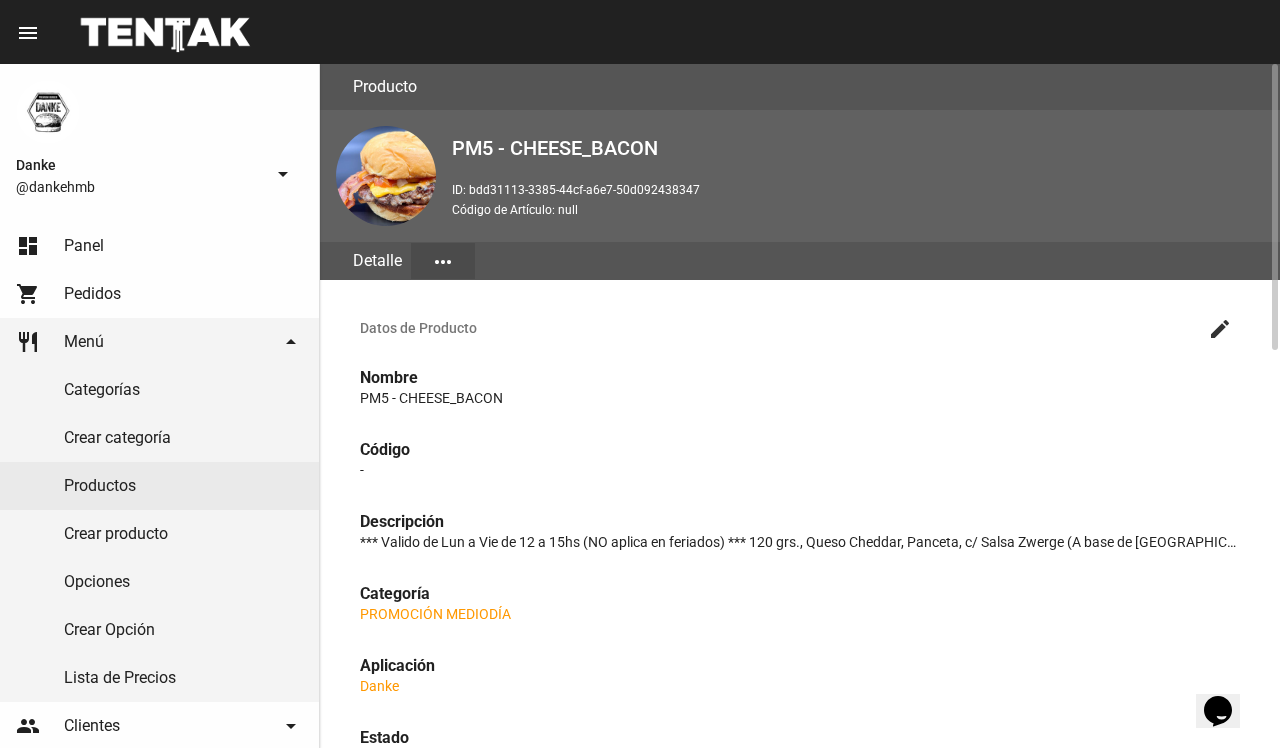 click on "create" 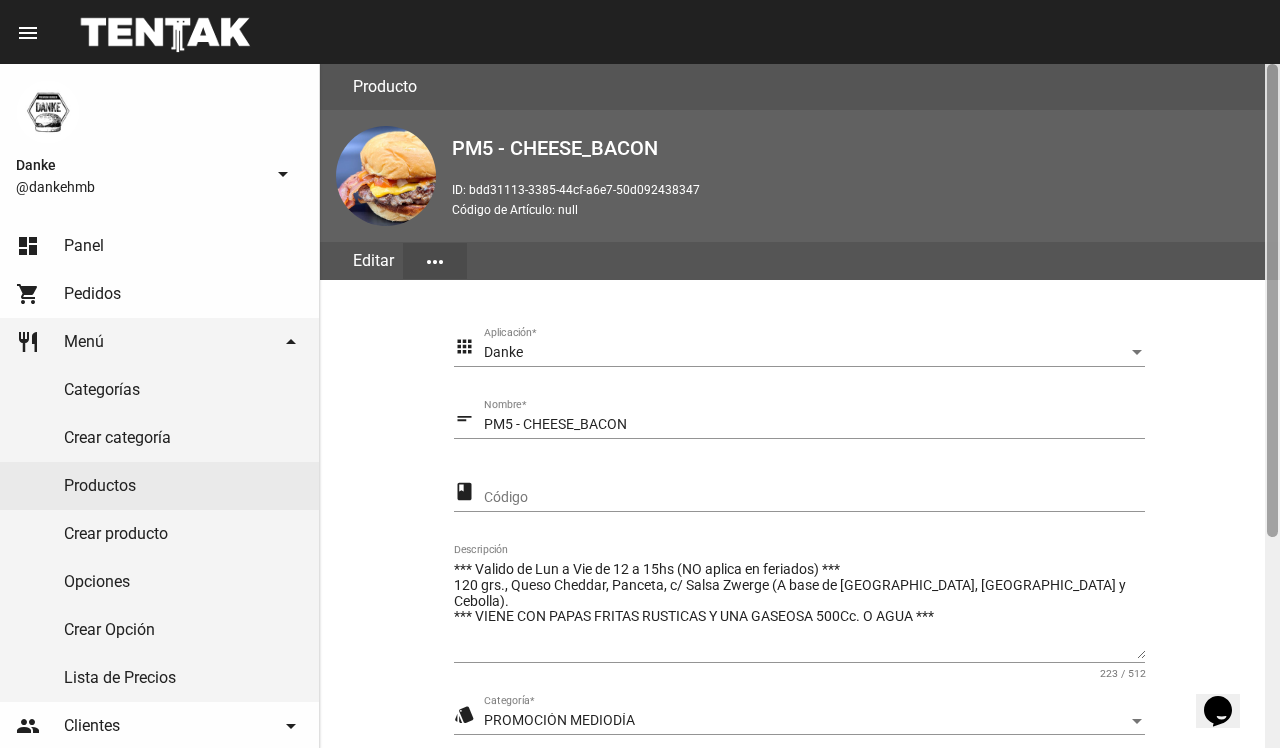 scroll, scrollTop: 305, scrollLeft: 0, axis: vertical 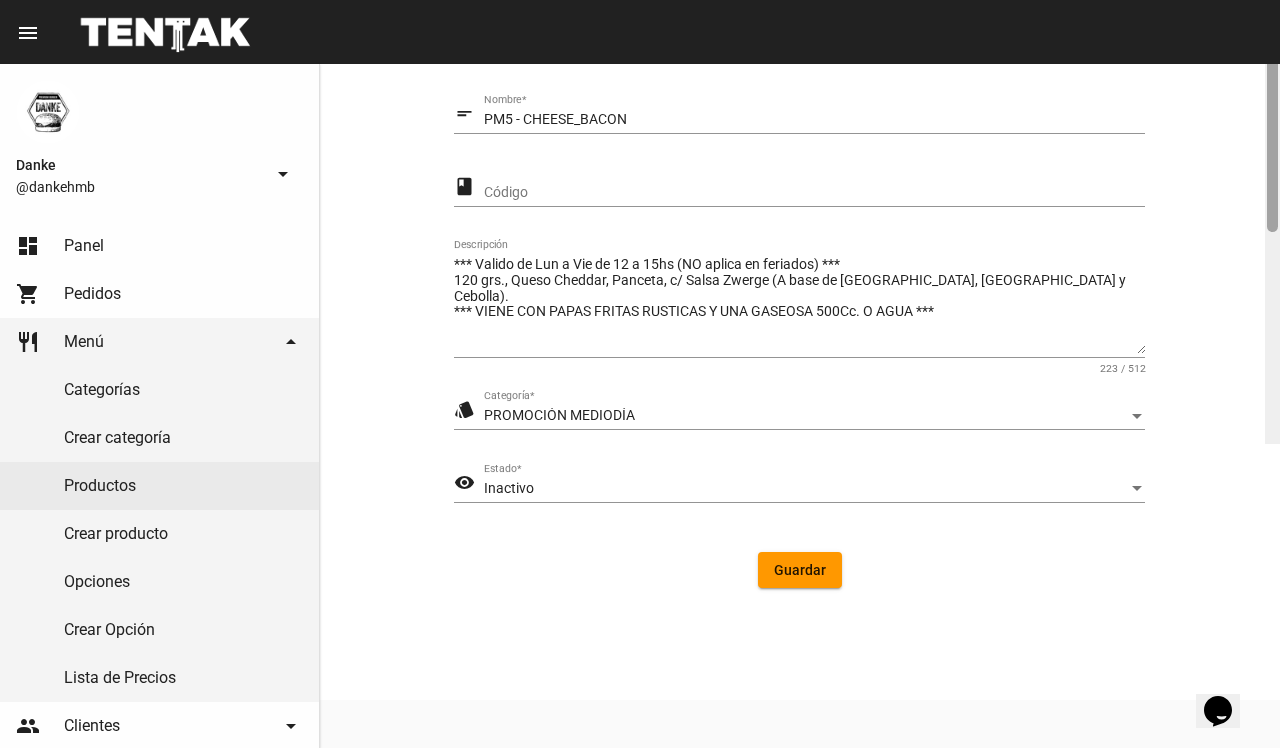 click 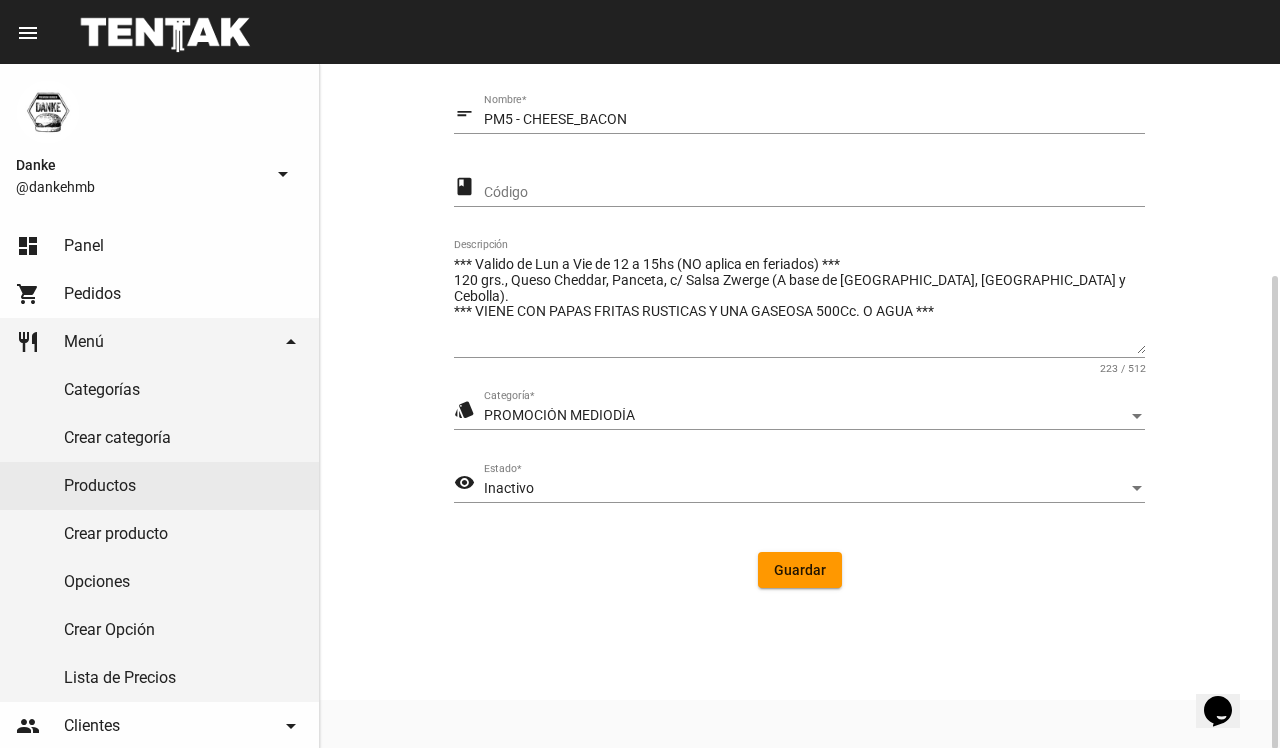 click on "Inactivo" at bounding box center (805, 489) 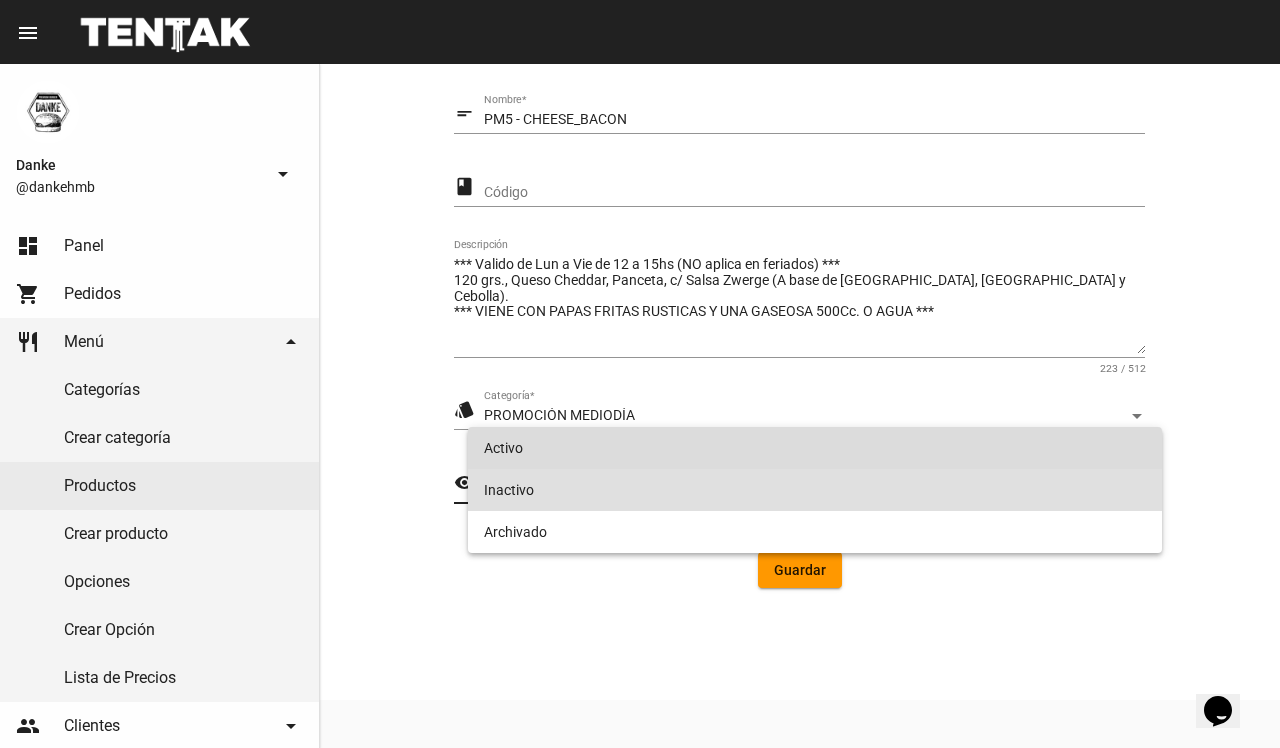 click on "Activo" at bounding box center (814, 448) 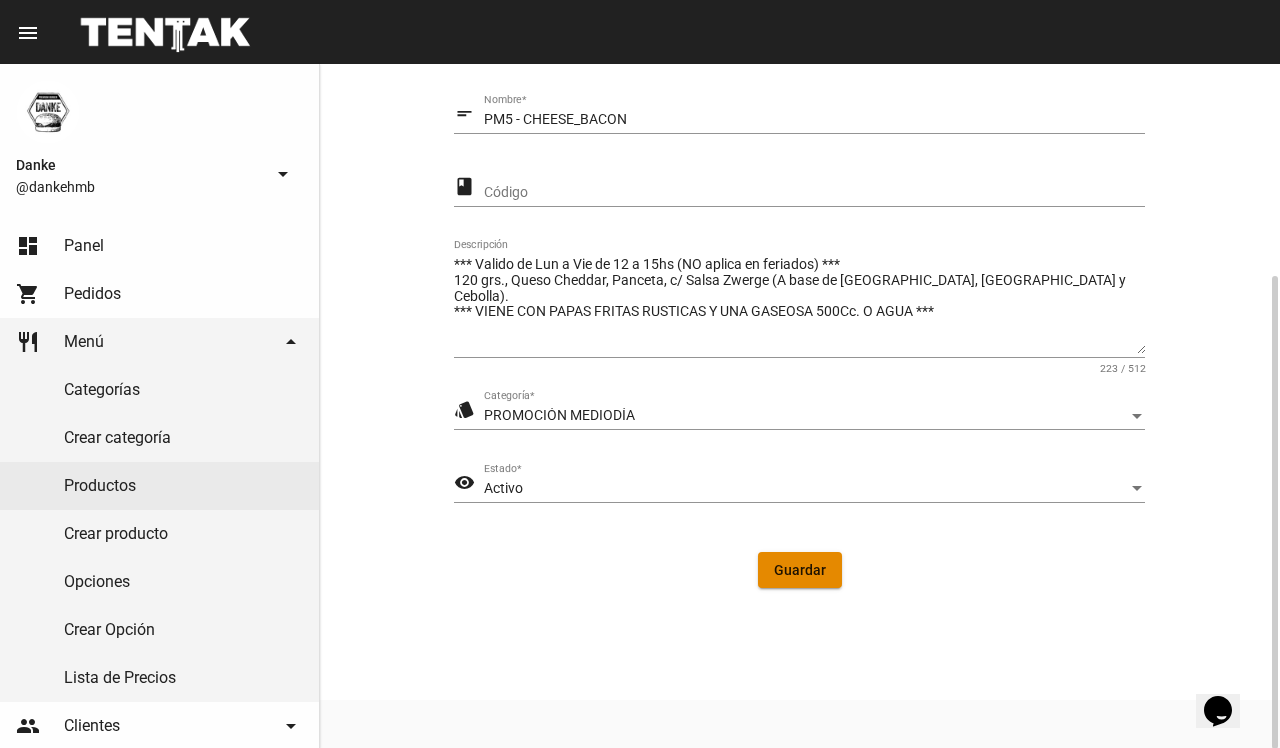 click on "Guardar" 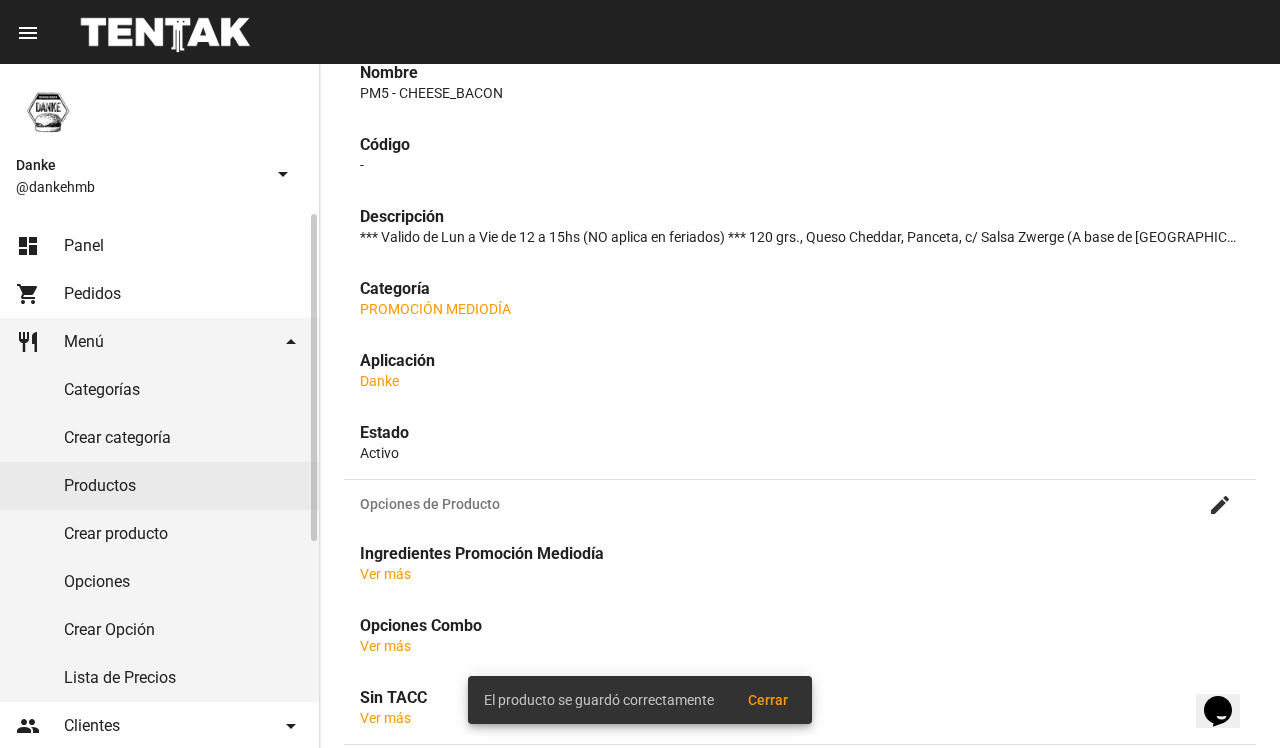 scroll, scrollTop: 0, scrollLeft: 0, axis: both 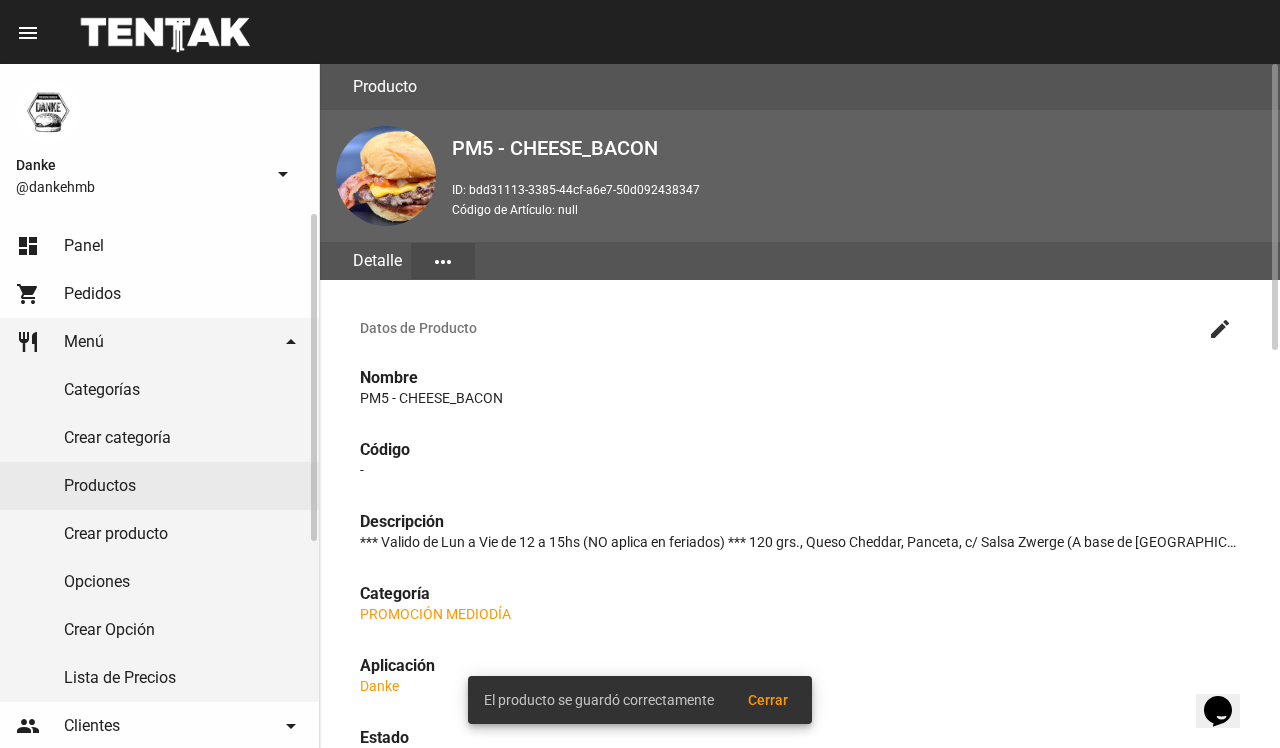 click on "Panel" 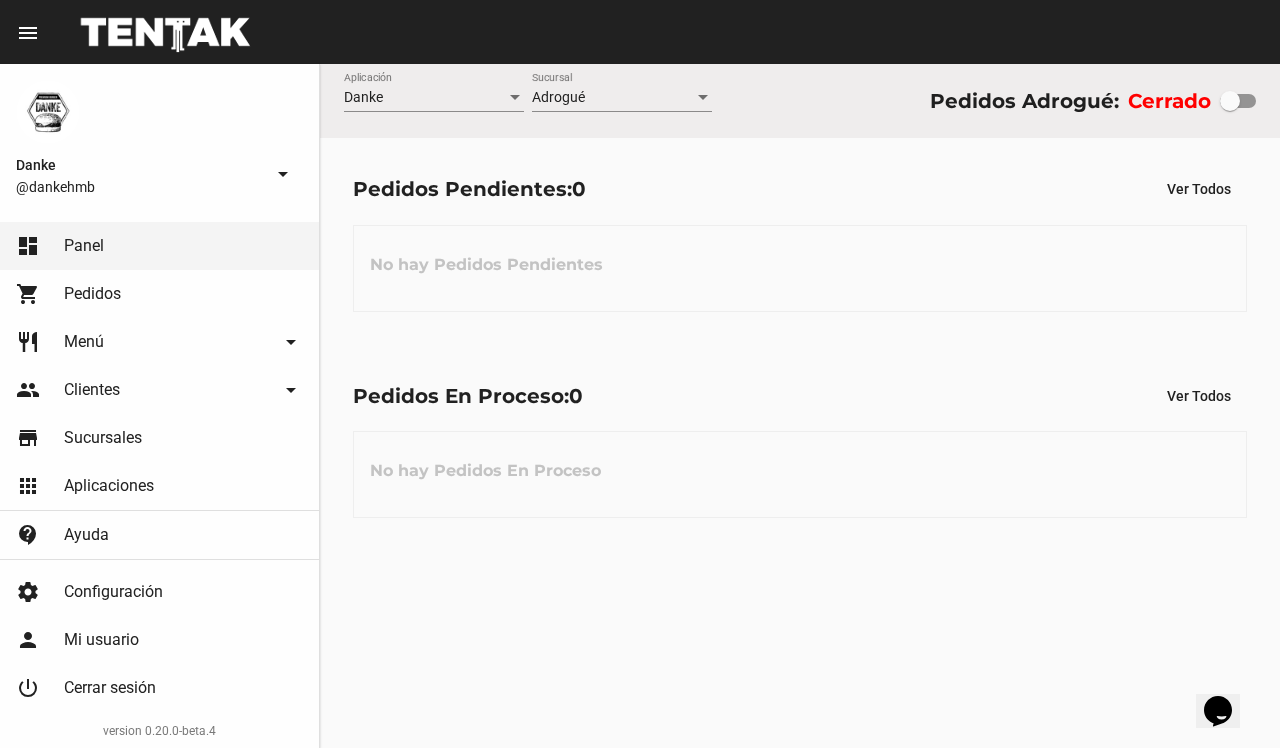 click at bounding box center [1230, 101] 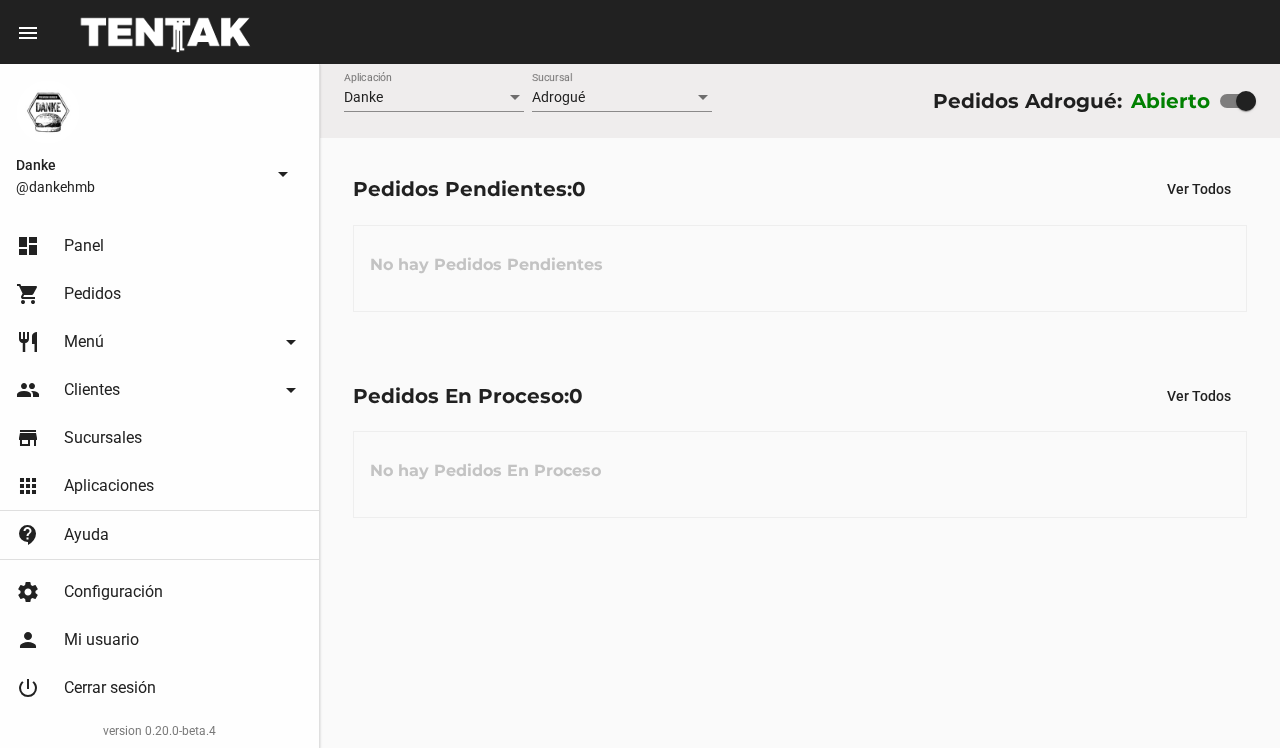 scroll, scrollTop: 0, scrollLeft: 0, axis: both 